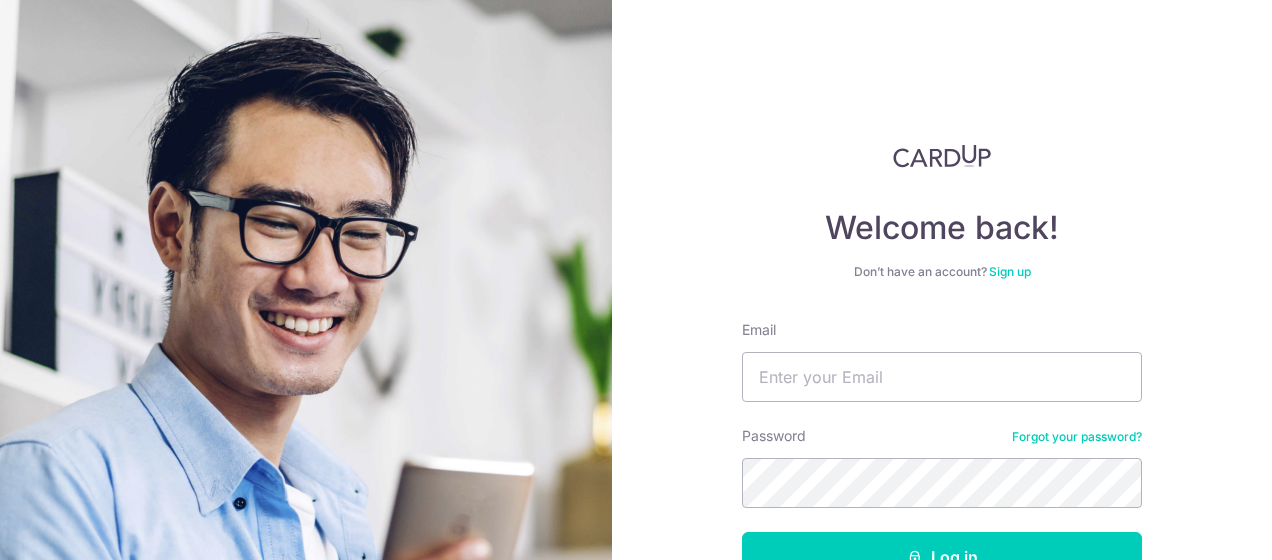 scroll, scrollTop: 0, scrollLeft: 0, axis: both 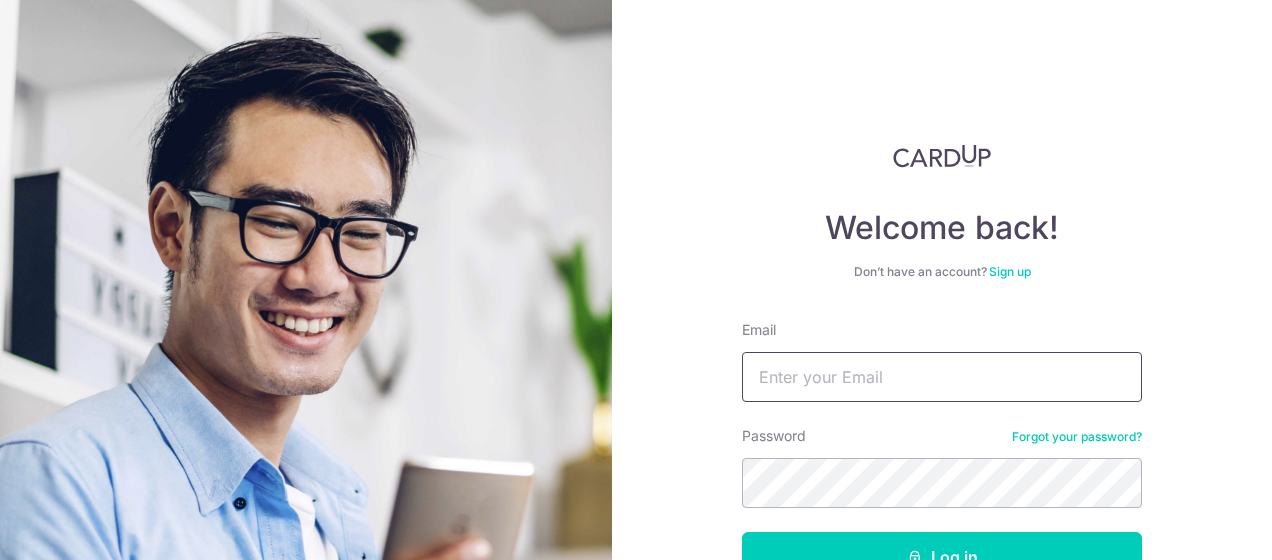 click on "Email" at bounding box center [942, 377] 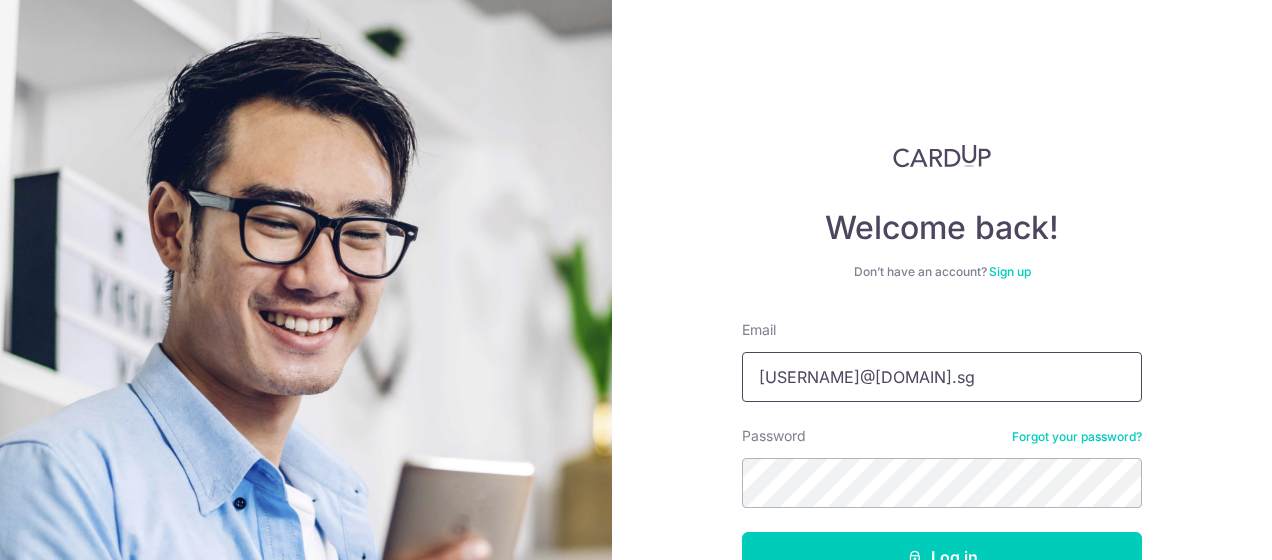 type on "[EMAIL]" 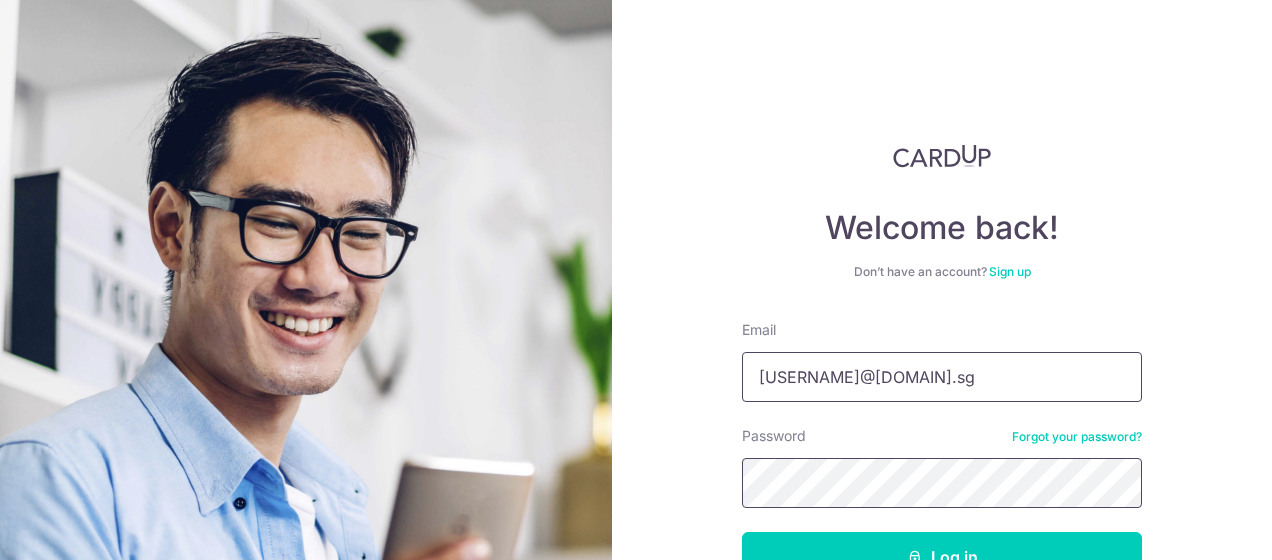 click on "Log in" at bounding box center (942, 557) 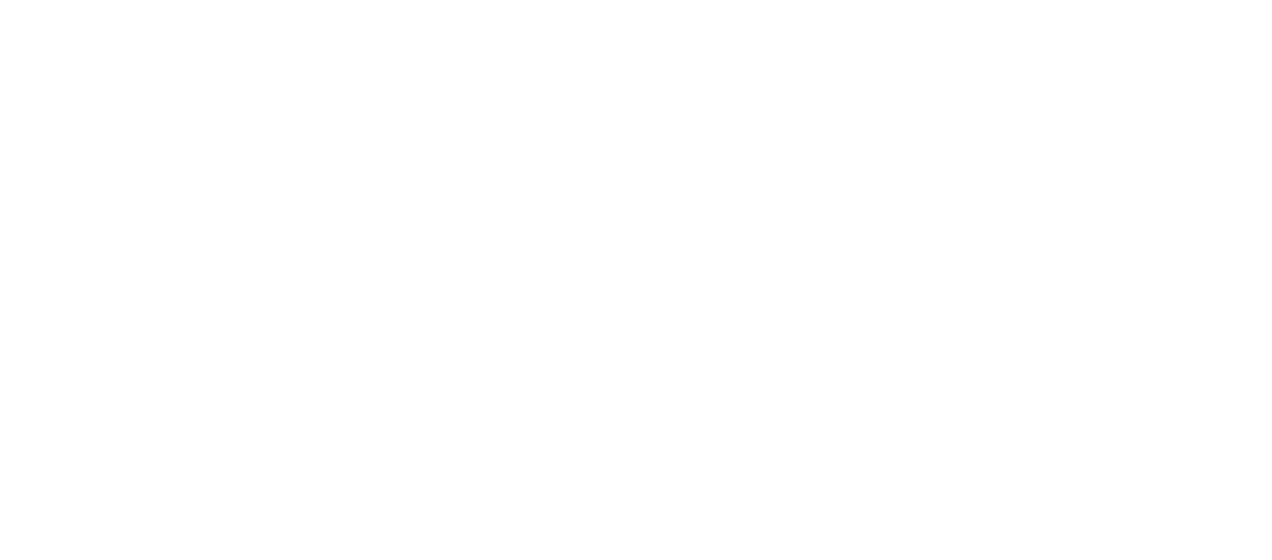 scroll, scrollTop: 0, scrollLeft: 0, axis: both 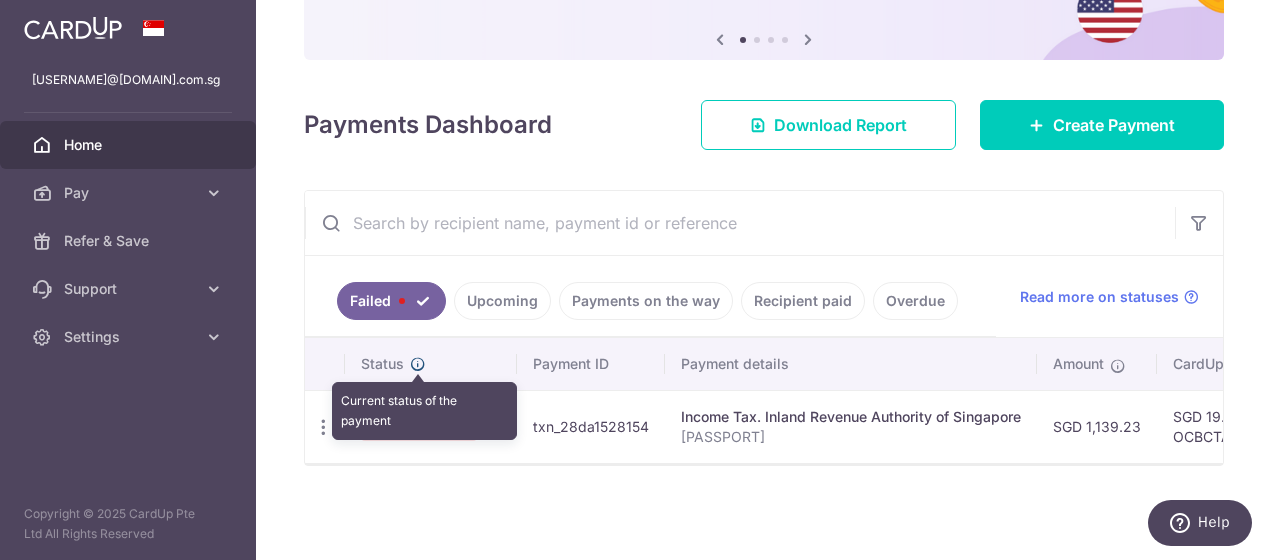 click at bounding box center (418, 364) 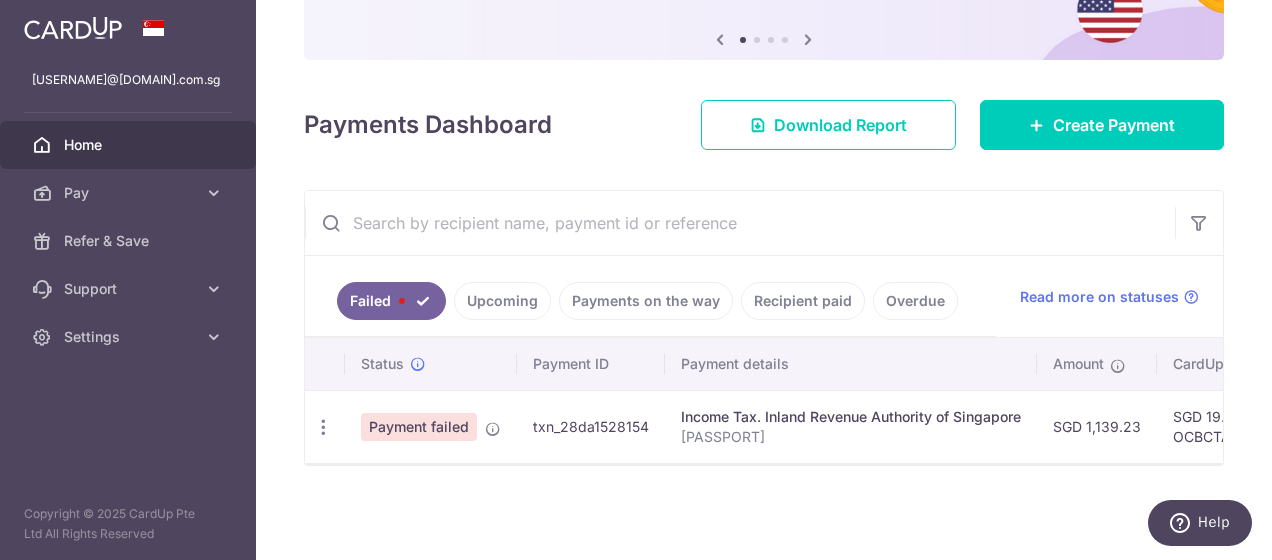 click on "SGD 1,139.23" at bounding box center [1097, 426] 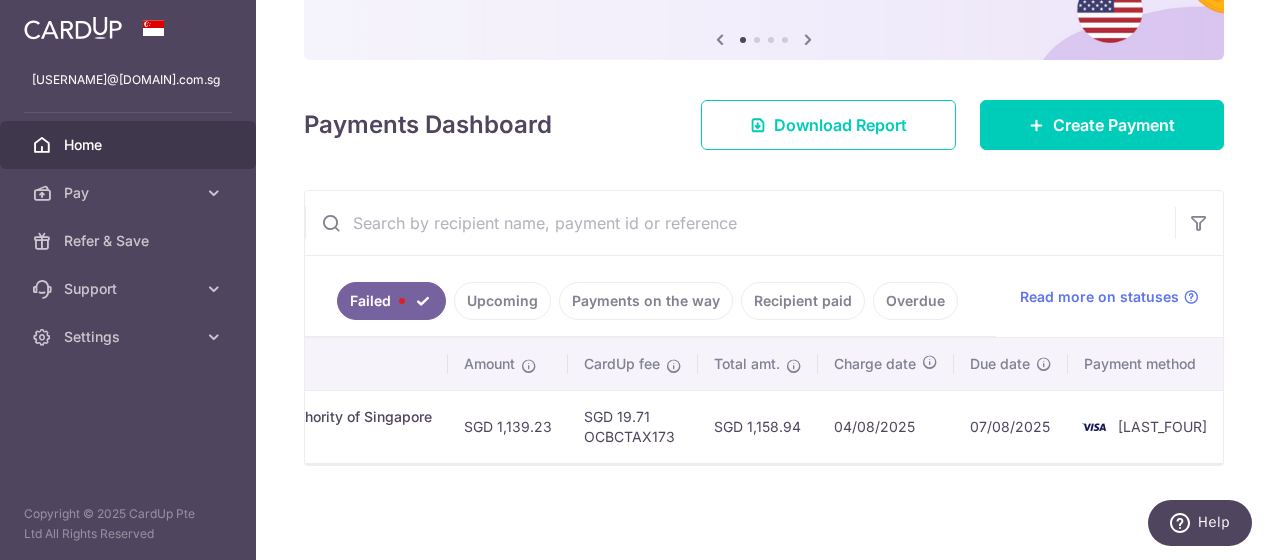 click on "****" at bounding box center [1145, 426] 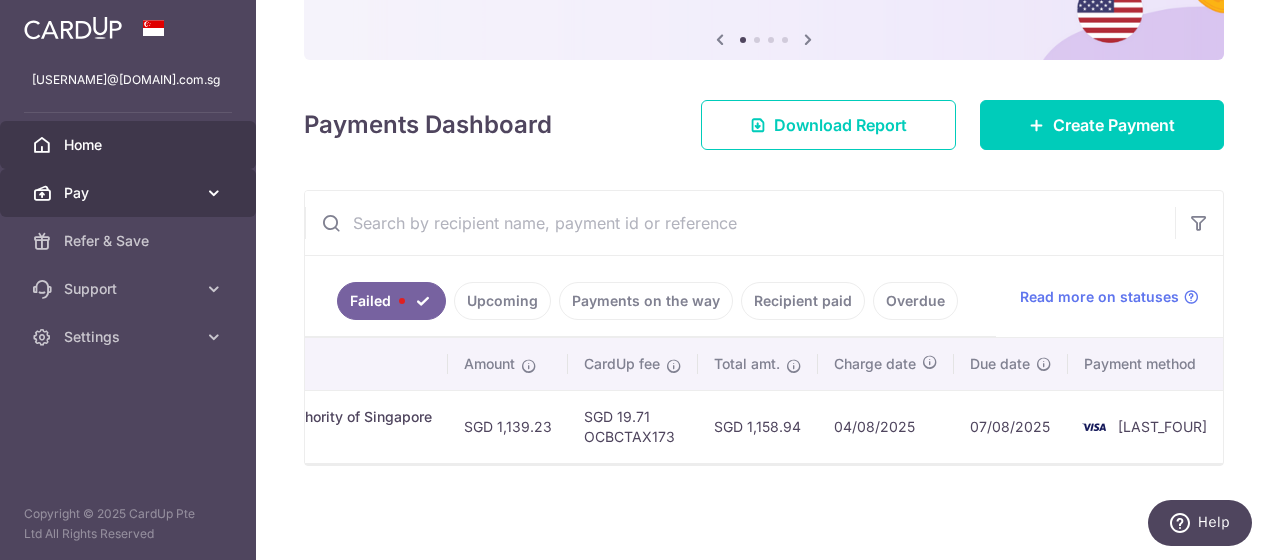 click at bounding box center (214, 193) 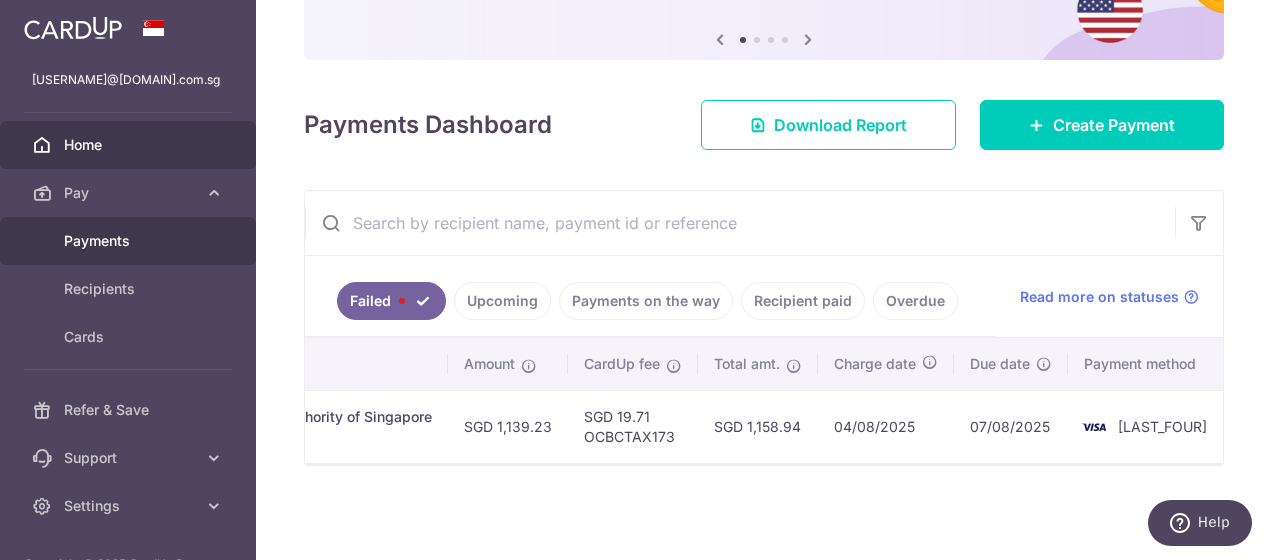 click on "Payments" at bounding box center [130, 241] 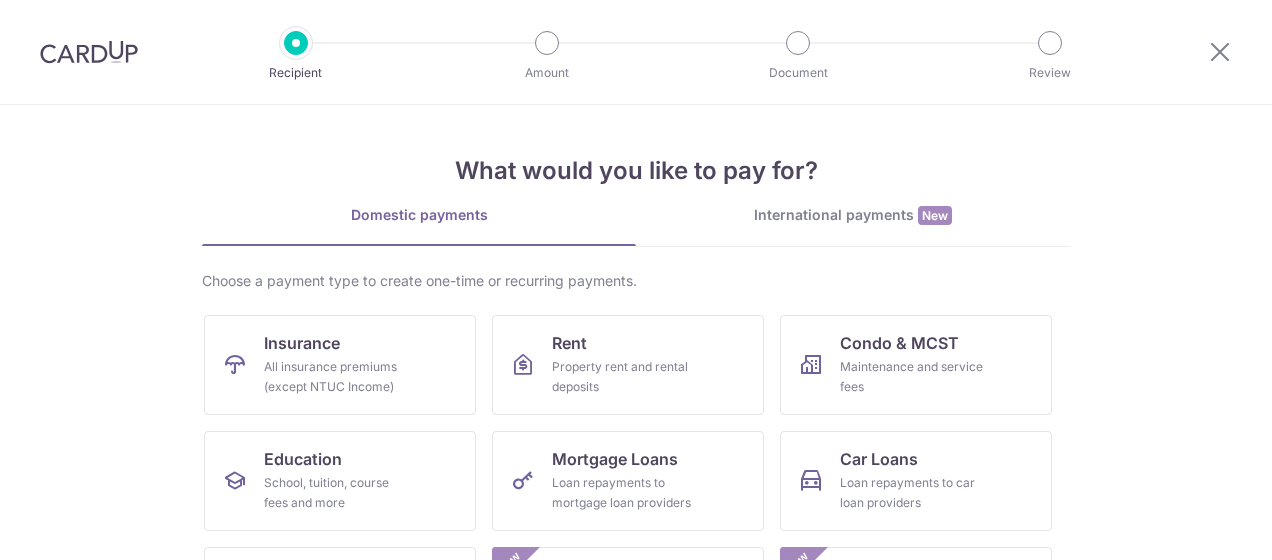 scroll, scrollTop: 0, scrollLeft: 0, axis: both 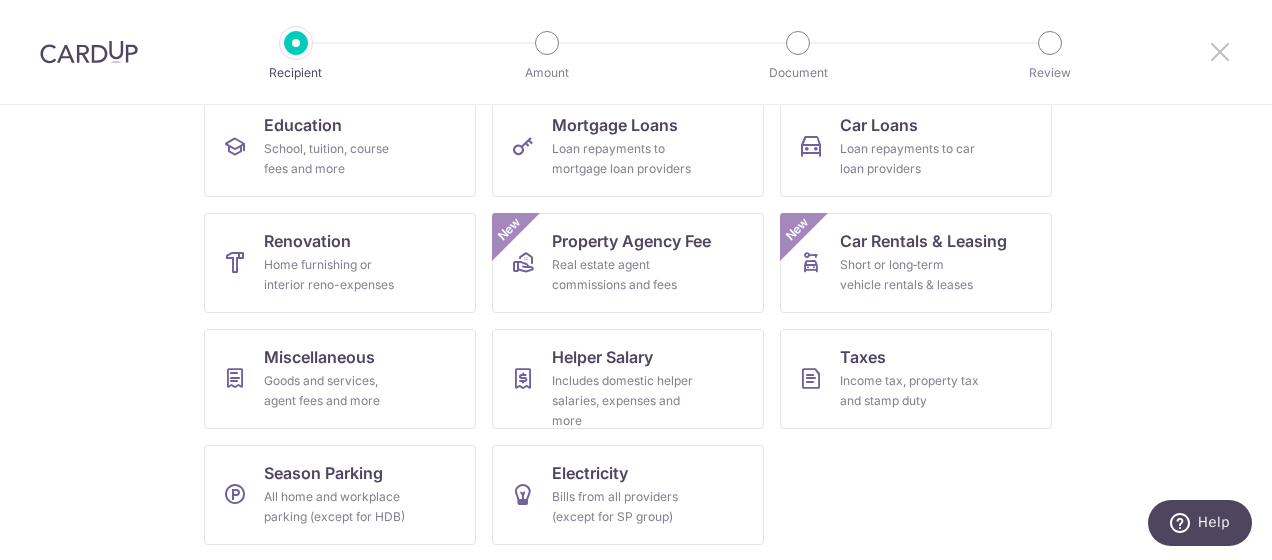 click at bounding box center [1220, 51] 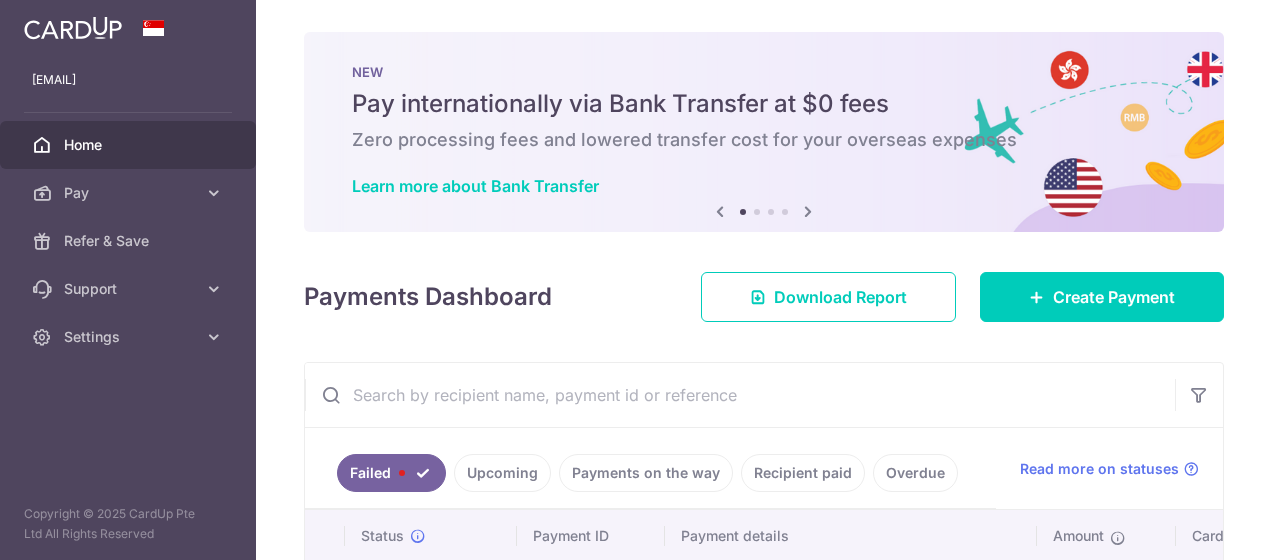 scroll, scrollTop: 0, scrollLeft: 0, axis: both 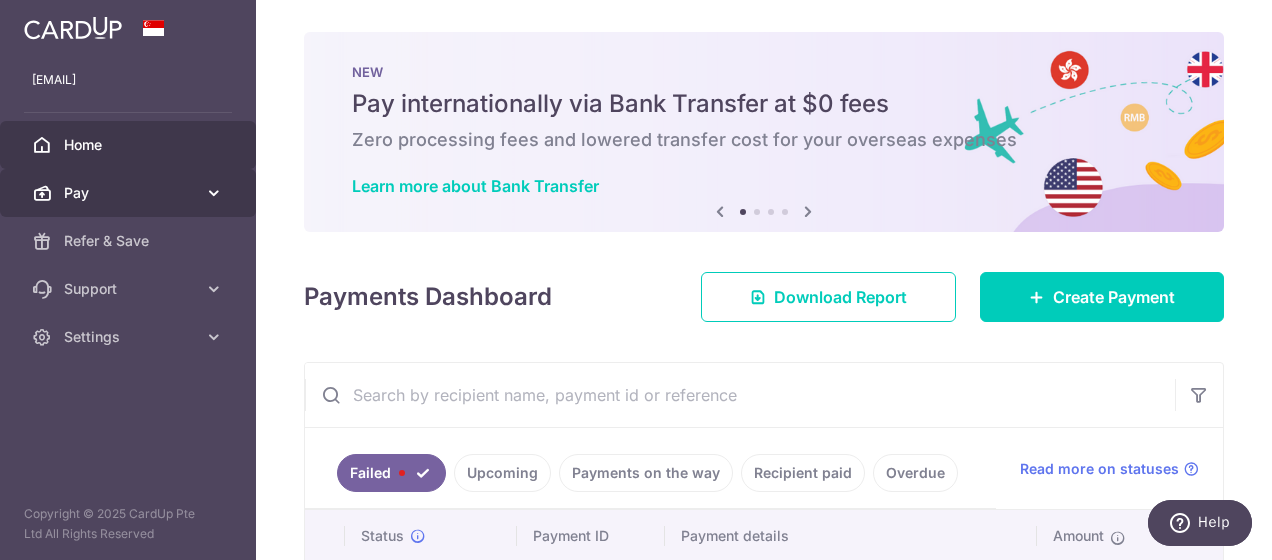 click at bounding box center (214, 193) 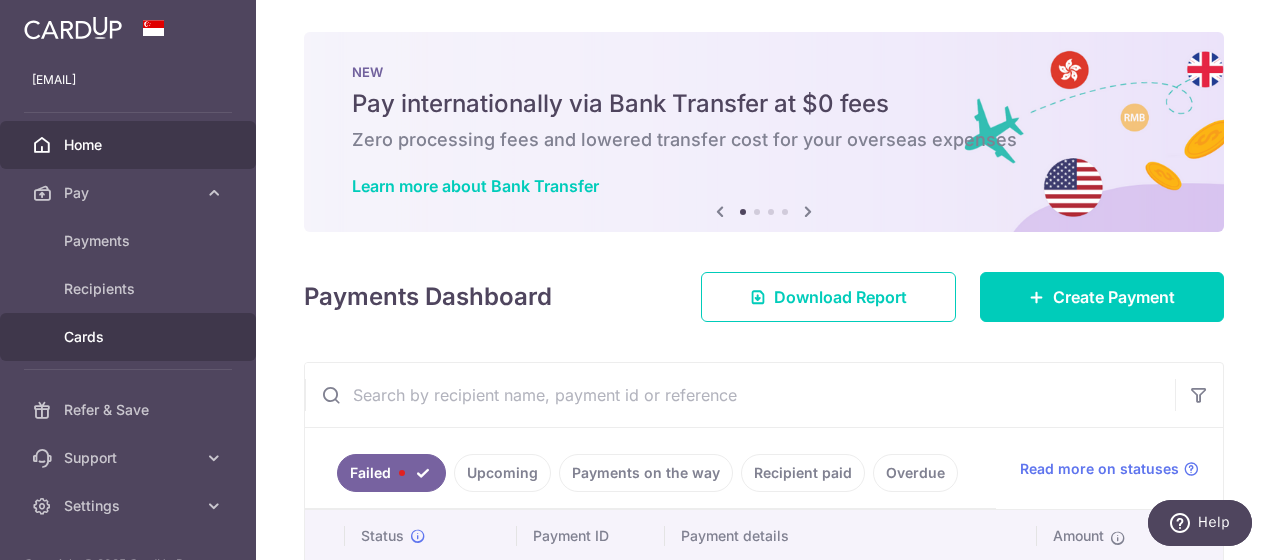 click on "Cards" at bounding box center (130, 337) 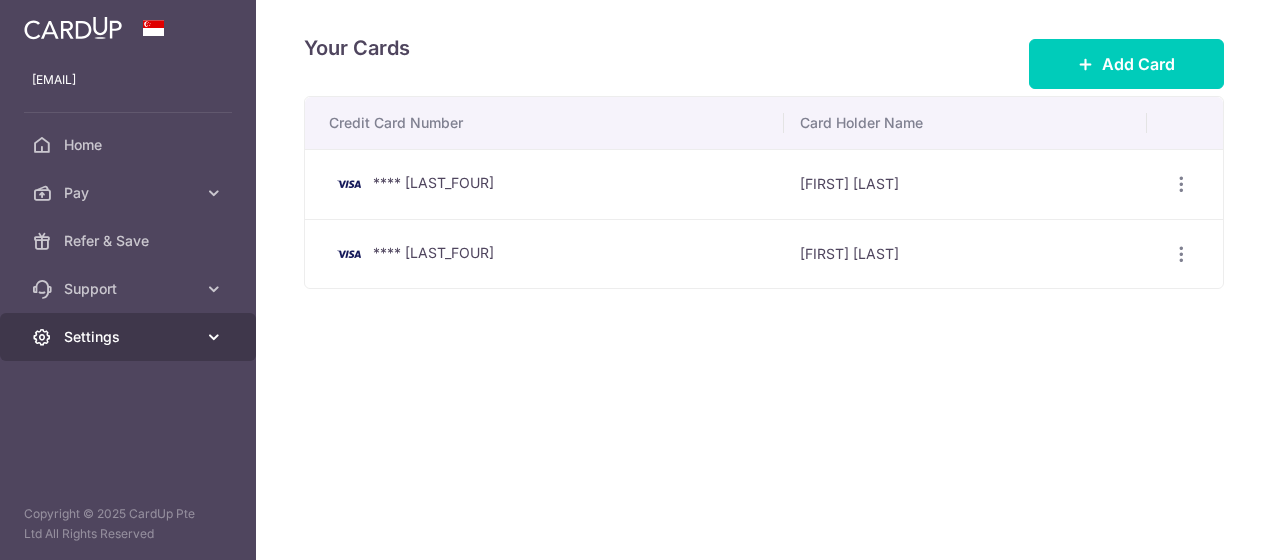 scroll, scrollTop: 0, scrollLeft: 0, axis: both 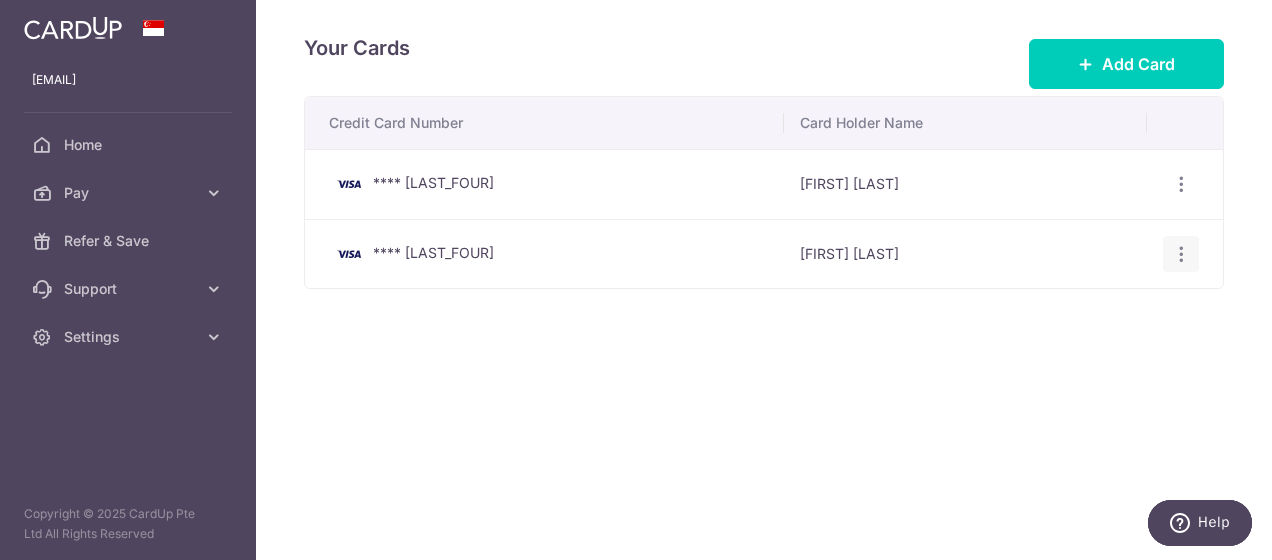 click at bounding box center [1181, 184] 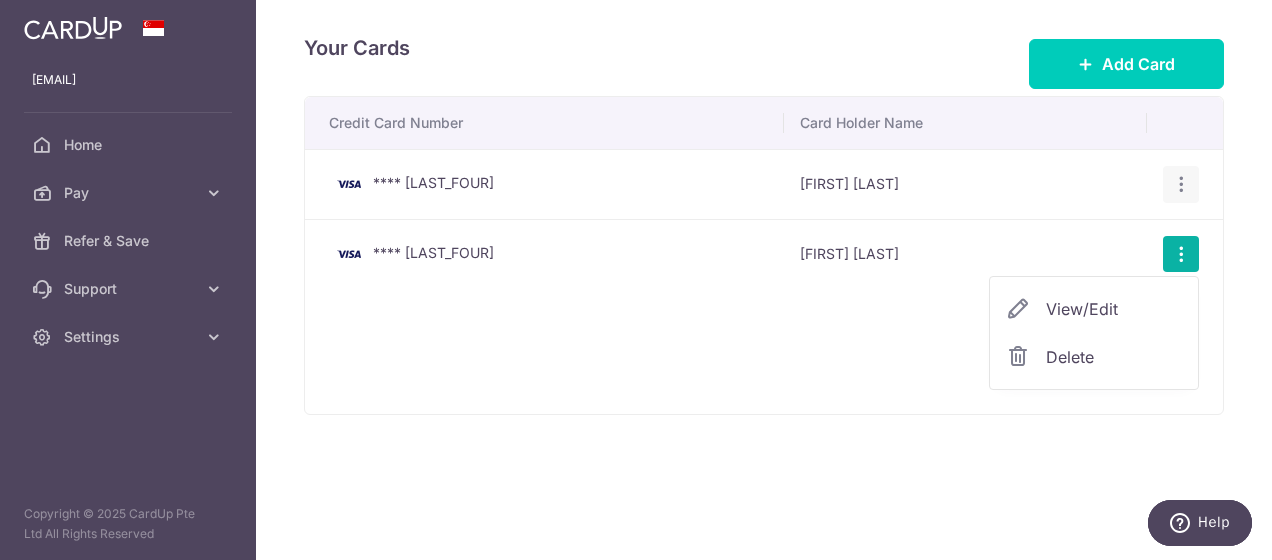 click at bounding box center [1181, 184] 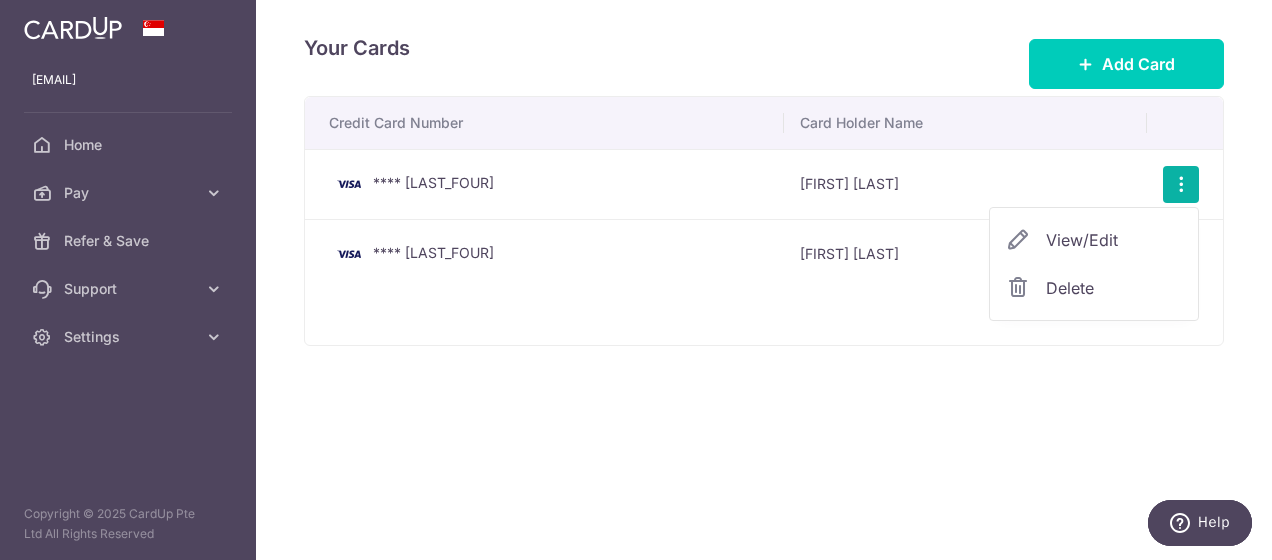 click on "View/Edit" at bounding box center (1114, 240) 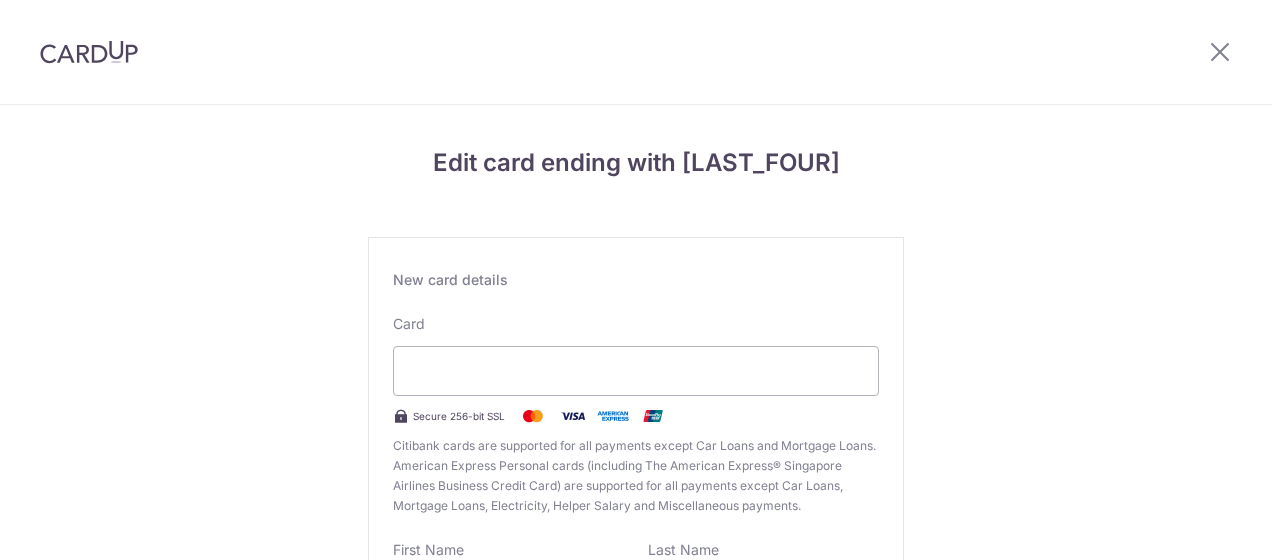 scroll, scrollTop: 0, scrollLeft: 0, axis: both 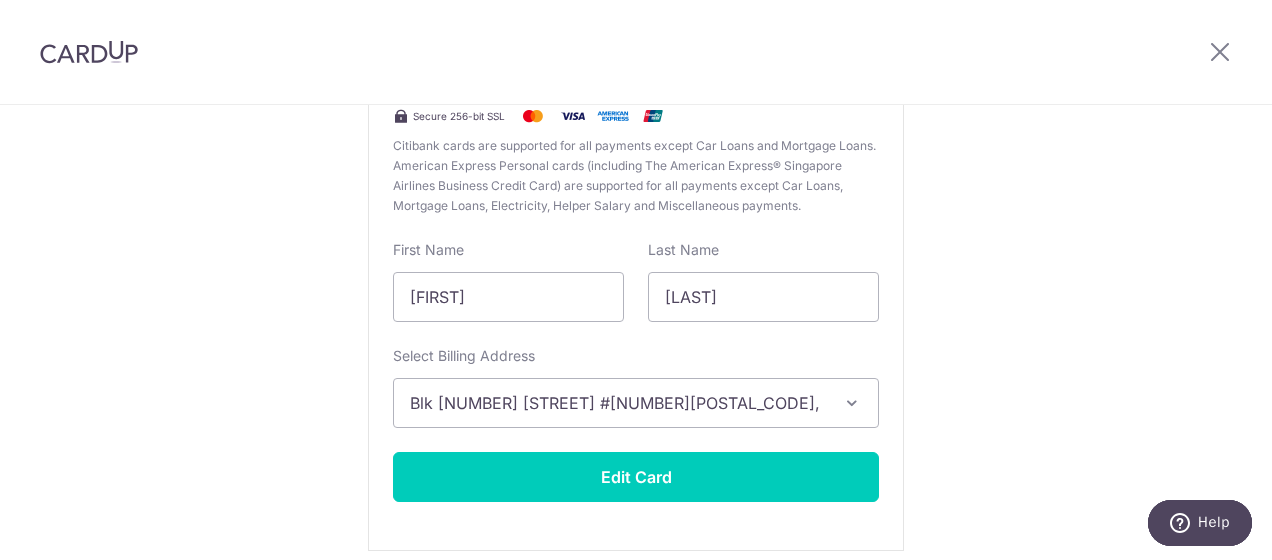click at bounding box center (852, 403) 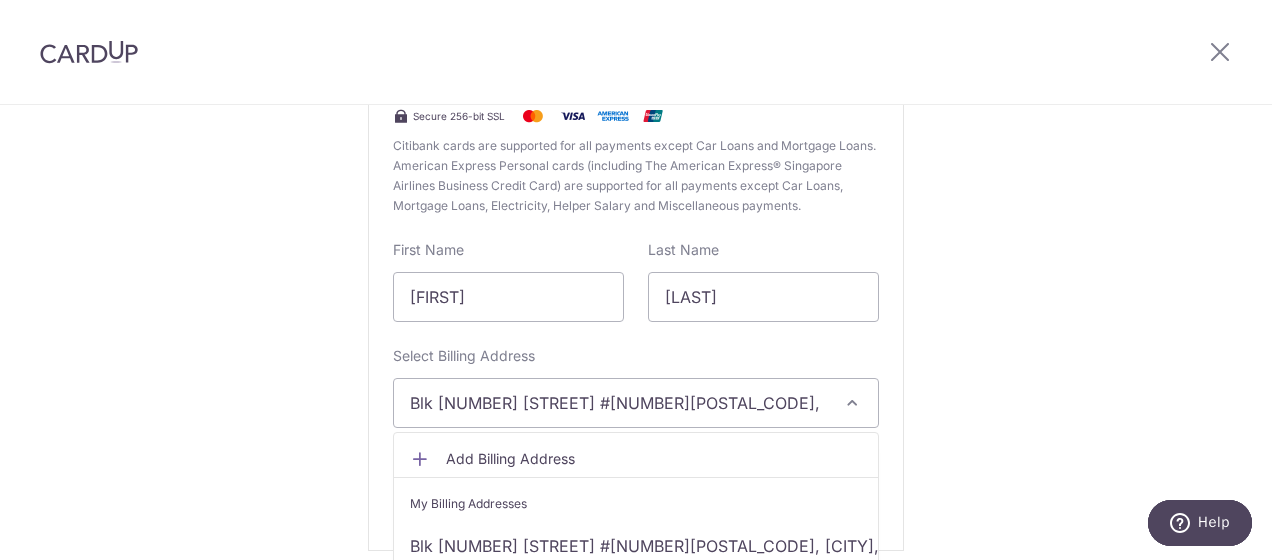 click on "Edit card ending with [LAST_FOUR]
New card details
Card
Secure 256-bit SSL
Citibank cards are supported for all payments except Car Loans and Mortgage Loans. American Express Personal cards (including The American Express® Singapore Airlines Business Credit Card) are supported for all payments except Car Loans, Mortgage Loans, Electricity, Helper Salary and Miscellaneous payments.
First Name
[FIRST]
Last Name
[LAST]
Select Billing Address
Add Billing Address" at bounding box center [636, 225] 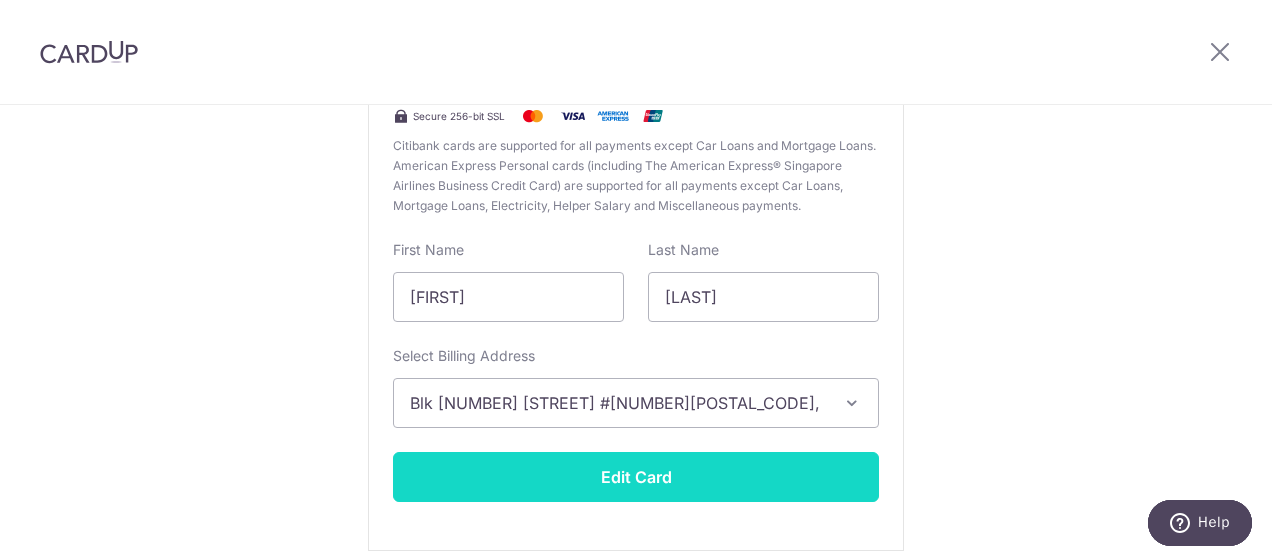 click on "Edit Card" at bounding box center (636, 477) 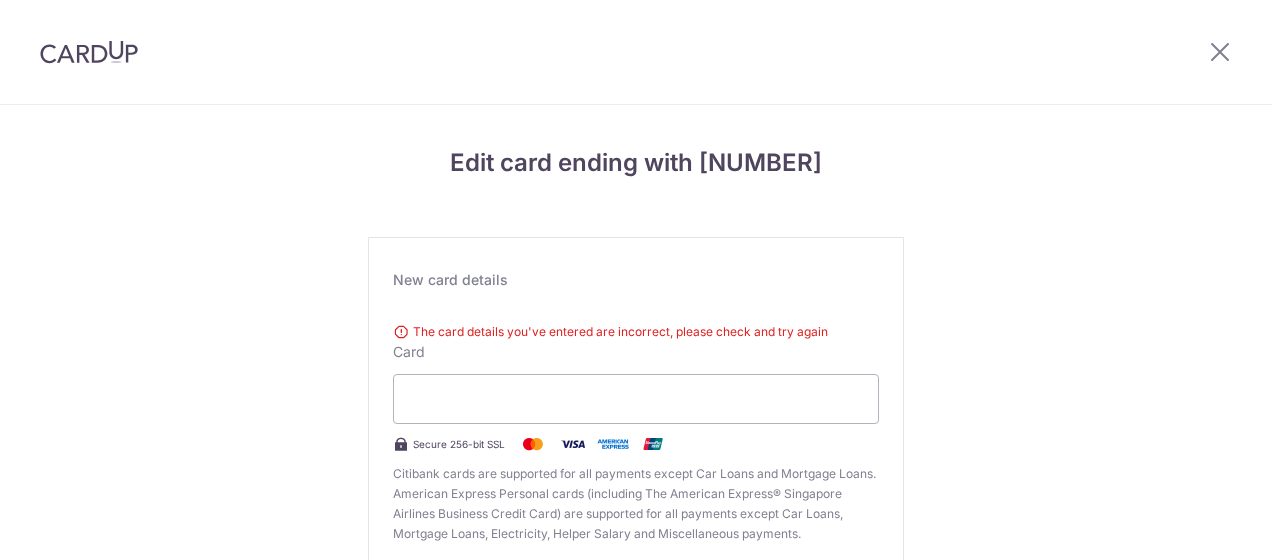 scroll, scrollTop: 0, scrollLeft: 0, axis: both 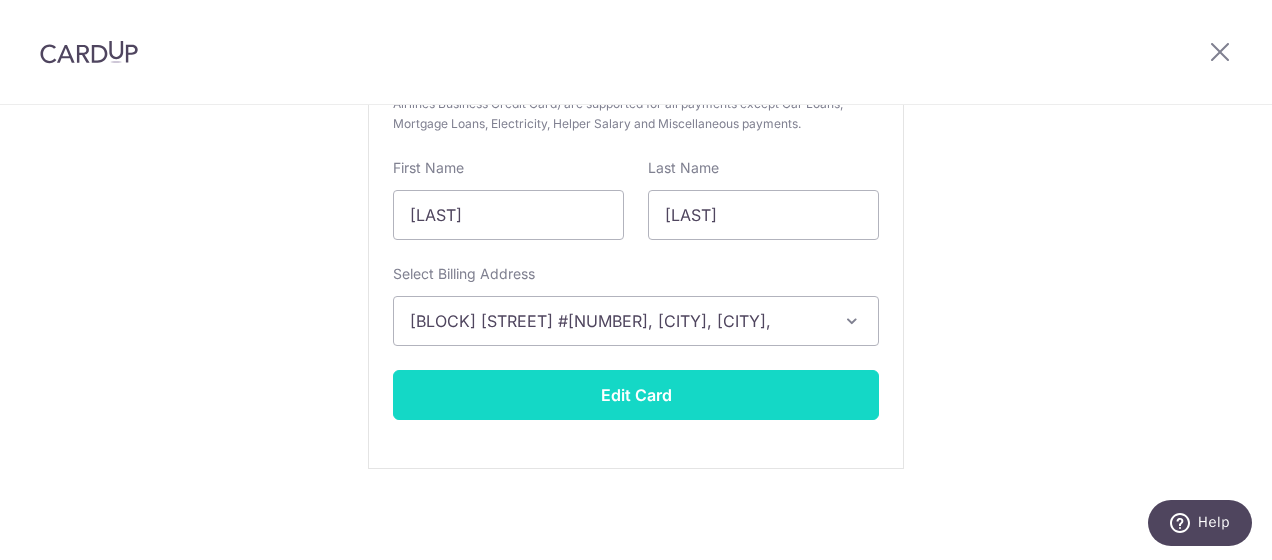 click on "Edit Card" at bounding box center [636, 395] 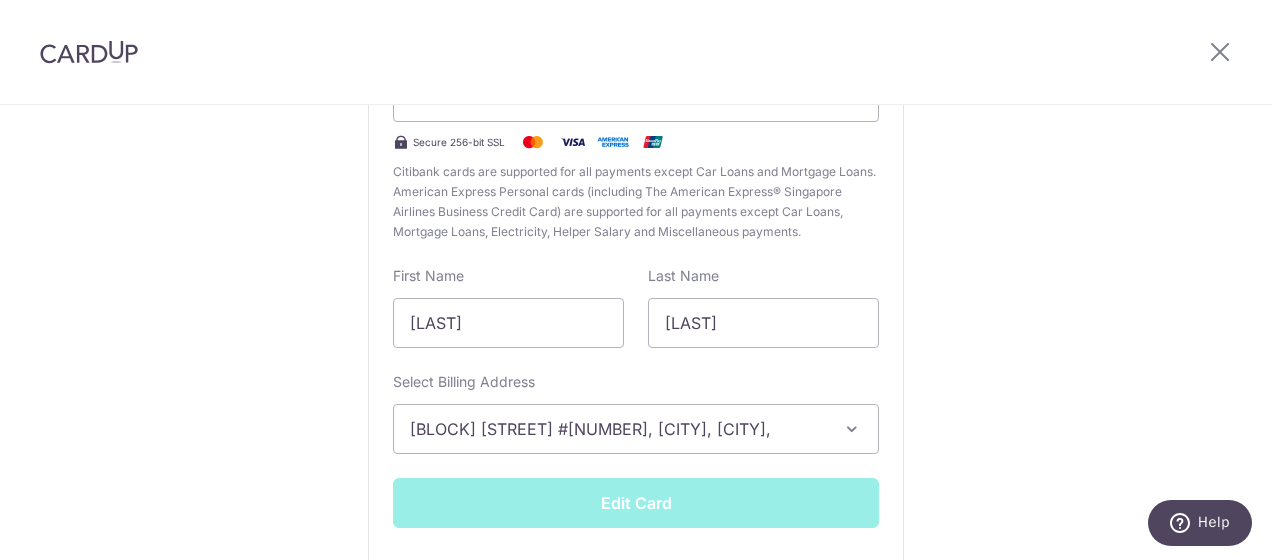 scroll, scrollTop: 110, scrollLeft: 0, axis: vertical 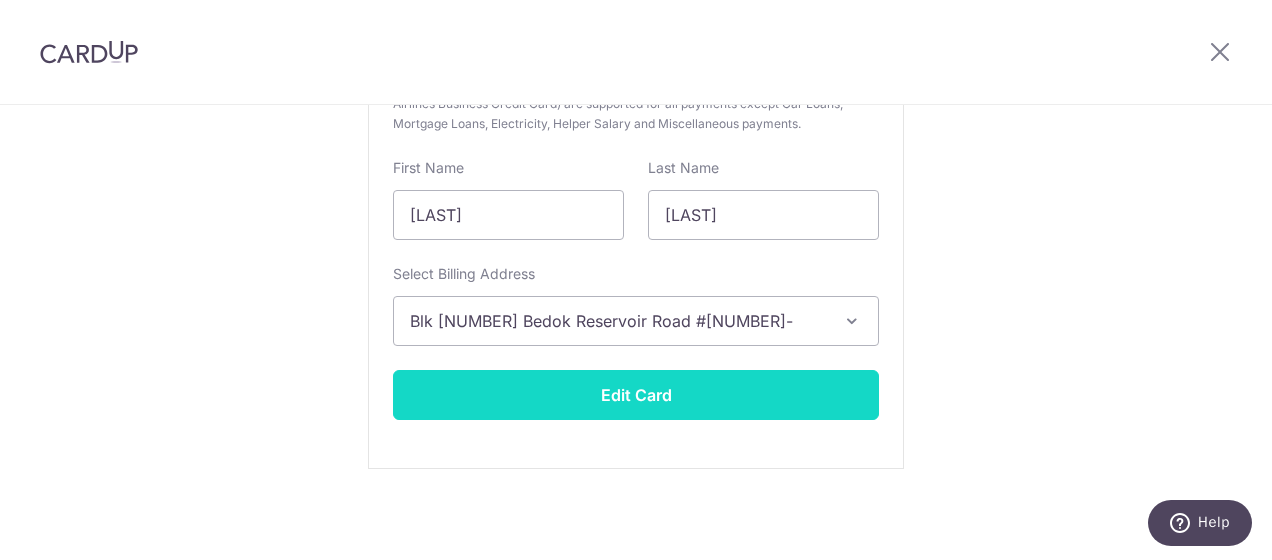 click on "Edit Card" at bounding box center (636, 395) 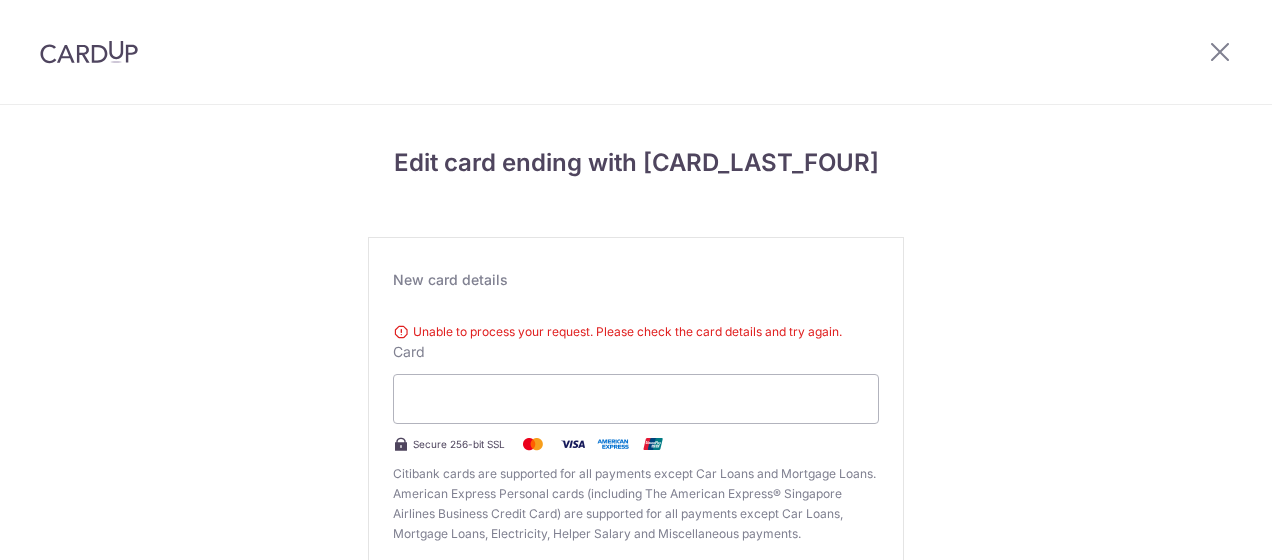 scroll, scrollTop: 0, scrollLeft: 0, axis: both 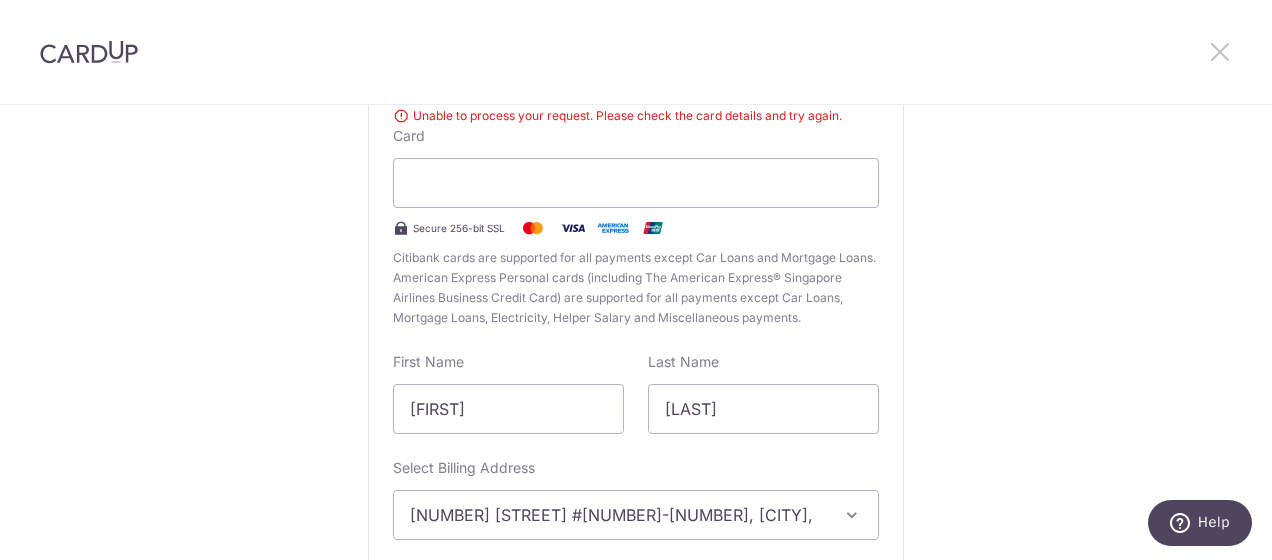 click at bounding box center [1220, 51] 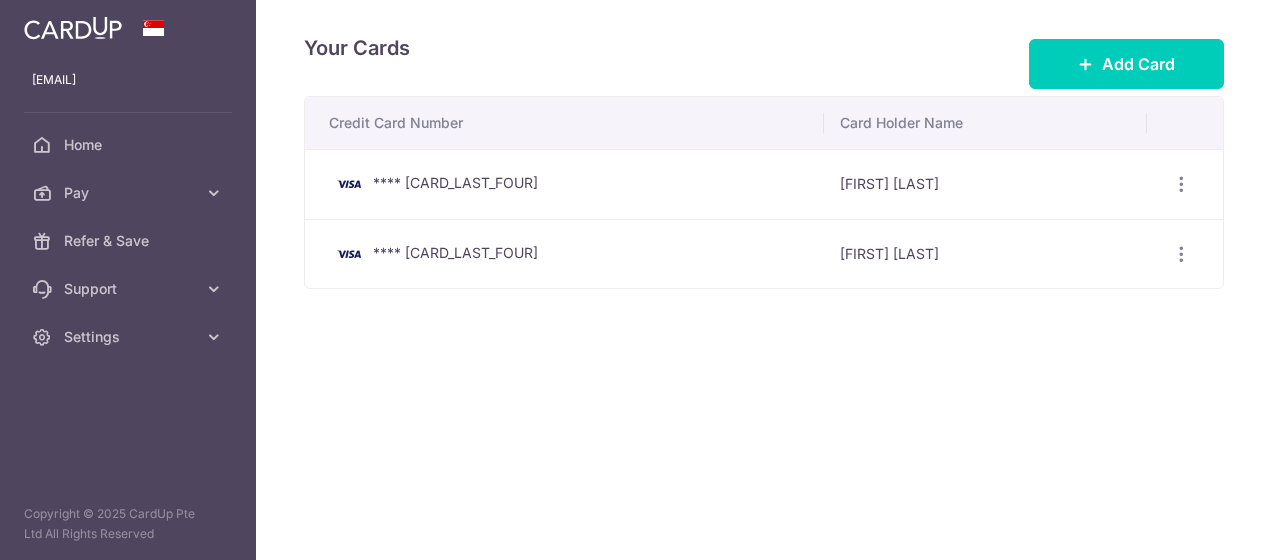 scroll, scrollTop: 0, scrollLeft: 0, axis: both 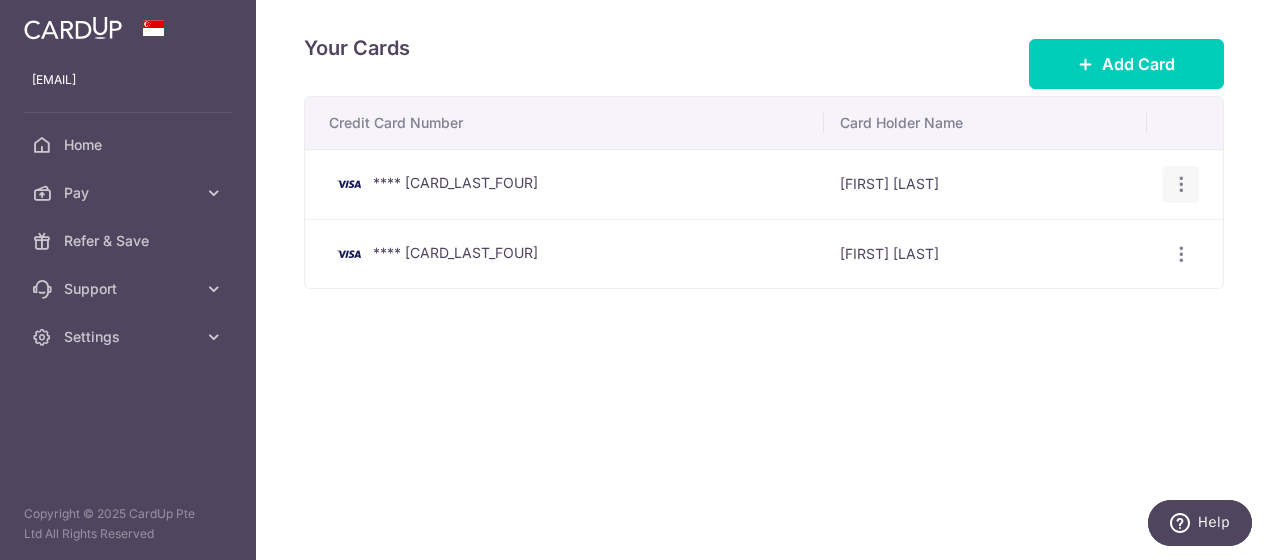 click at bounding box center (1181, 184) 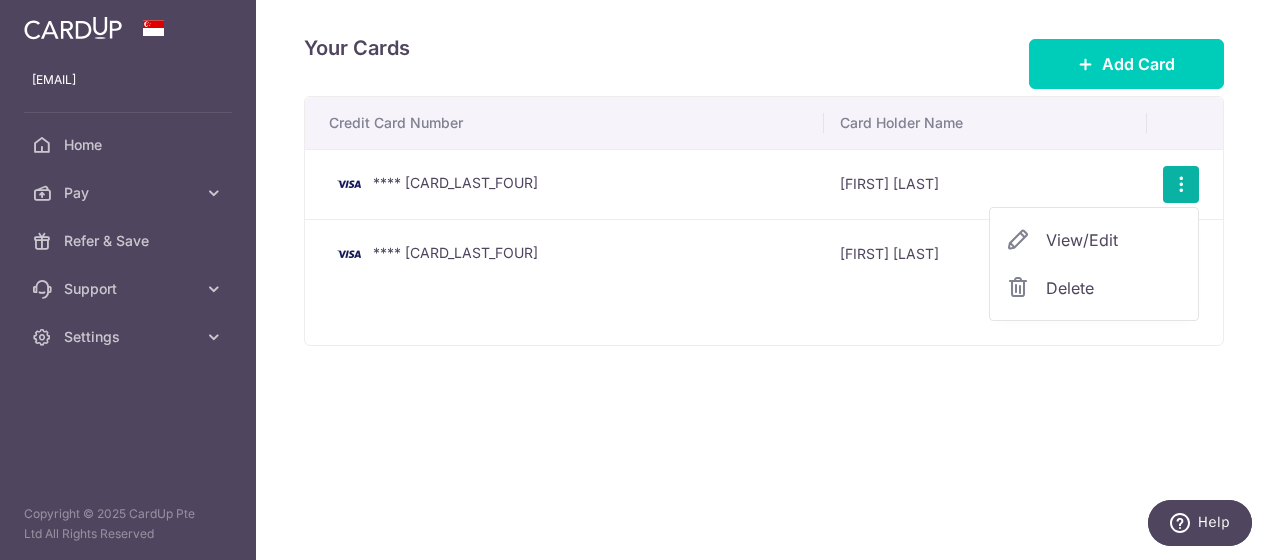 click on "Delete" at bounding box center [1114, 288] 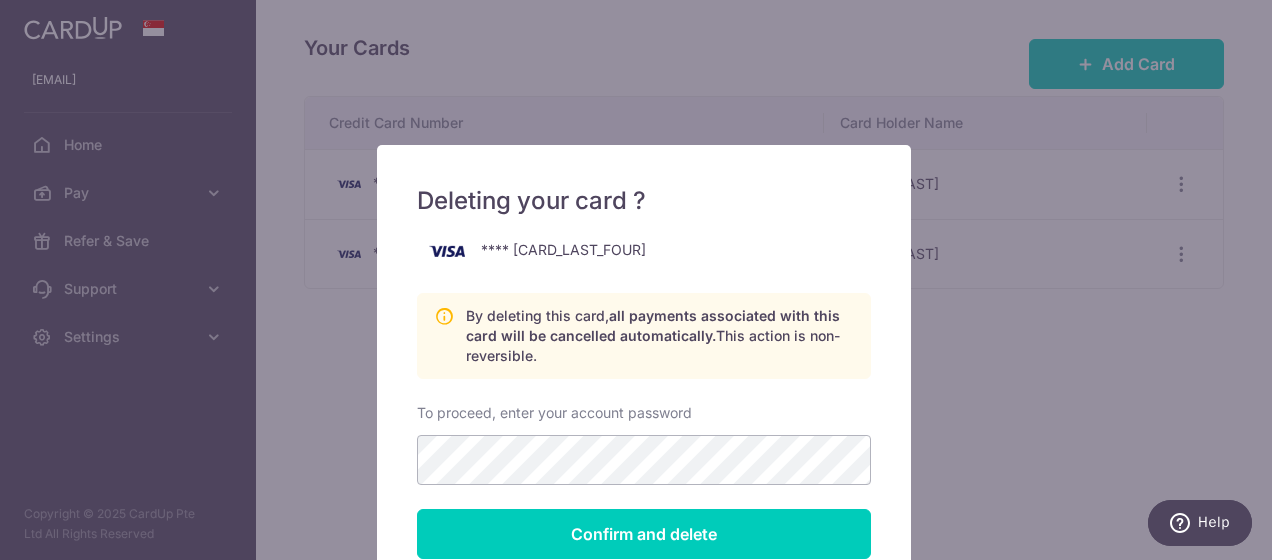 click on "Deleting your card ?
**** 9335
By deleting this card,  all payments associated with this card will be cancelled automatically.  This action is non-reversible.
To proceed, enter your account password
Please enter a valid password.
Confirm and delete
Cancel" at bounding box center [636, 280] 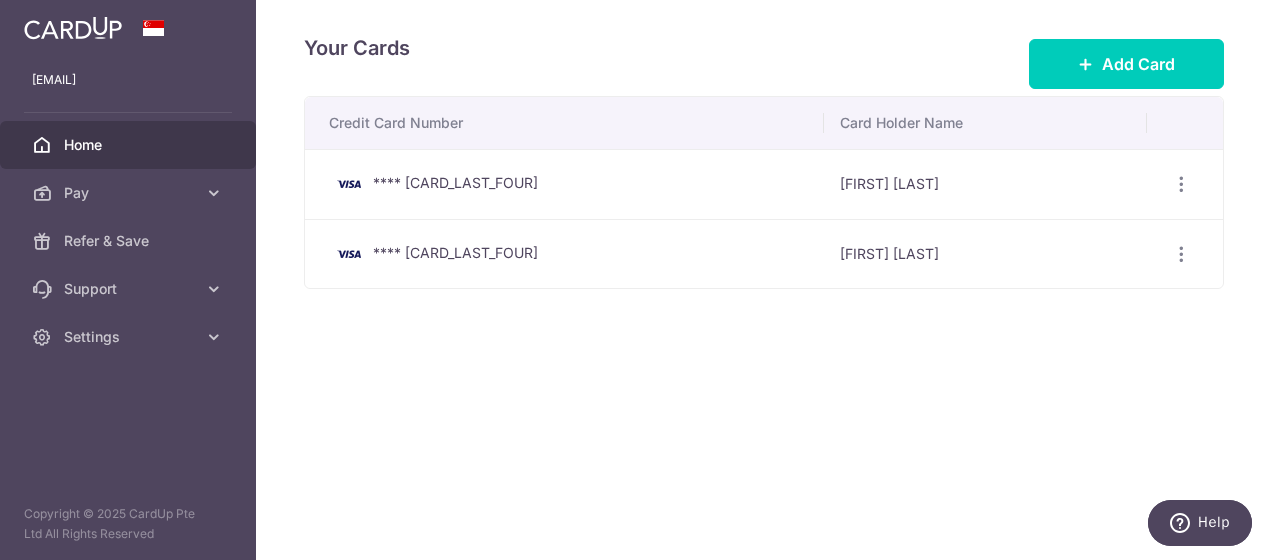 click on "Home" at bounding box center (128, 145) 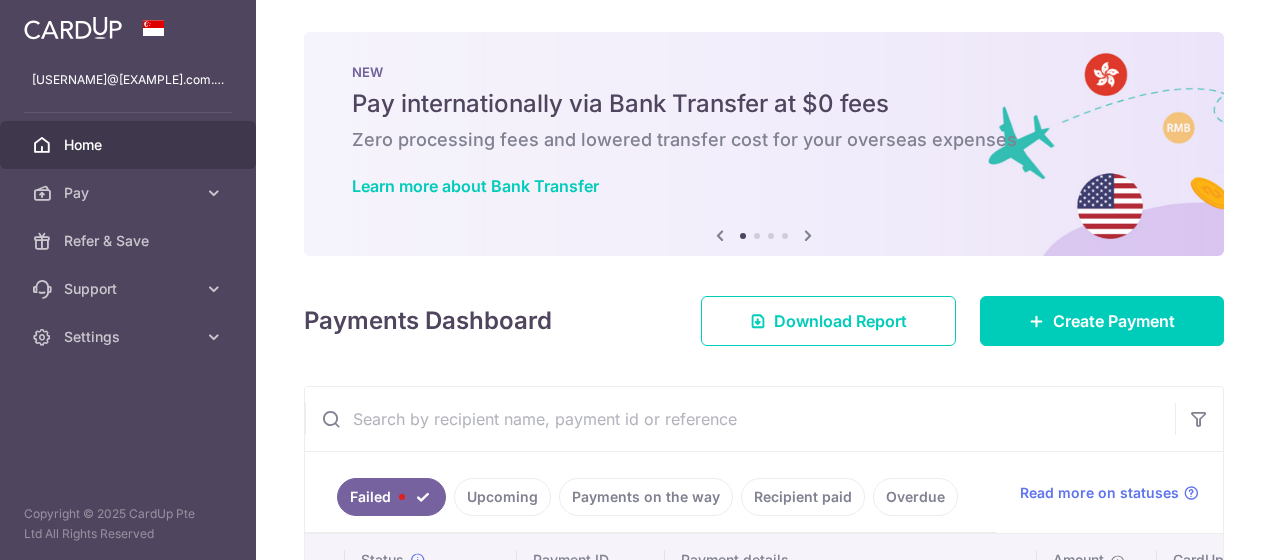 scroll, scrollTop: 0, scrollLeft: 0, axis: both 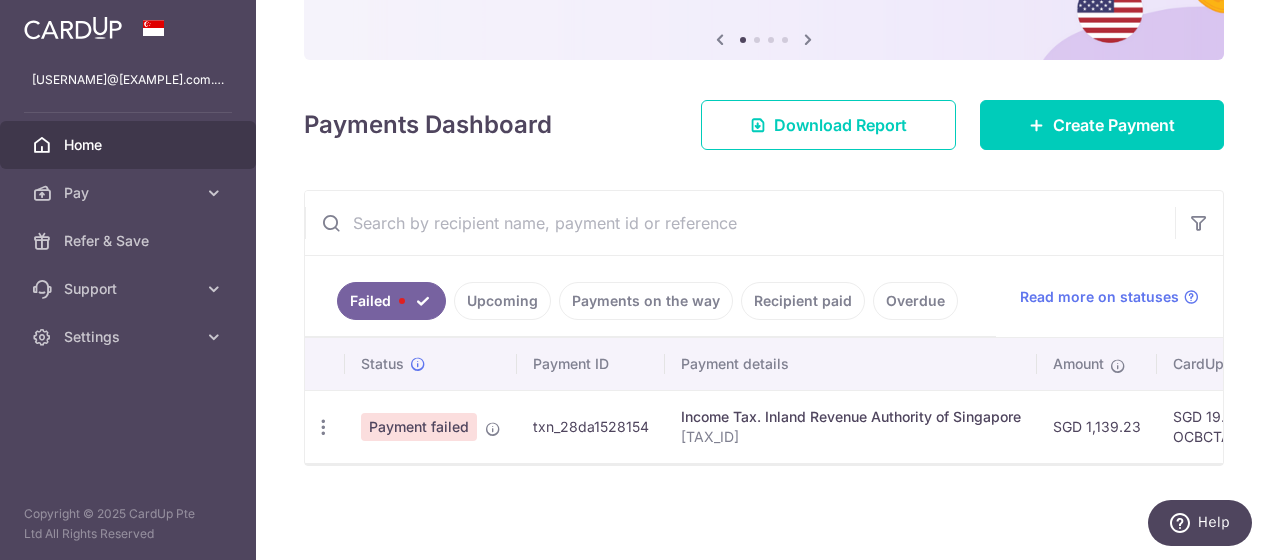click on "txn_28da1528154" at bounding box center [591, 426] 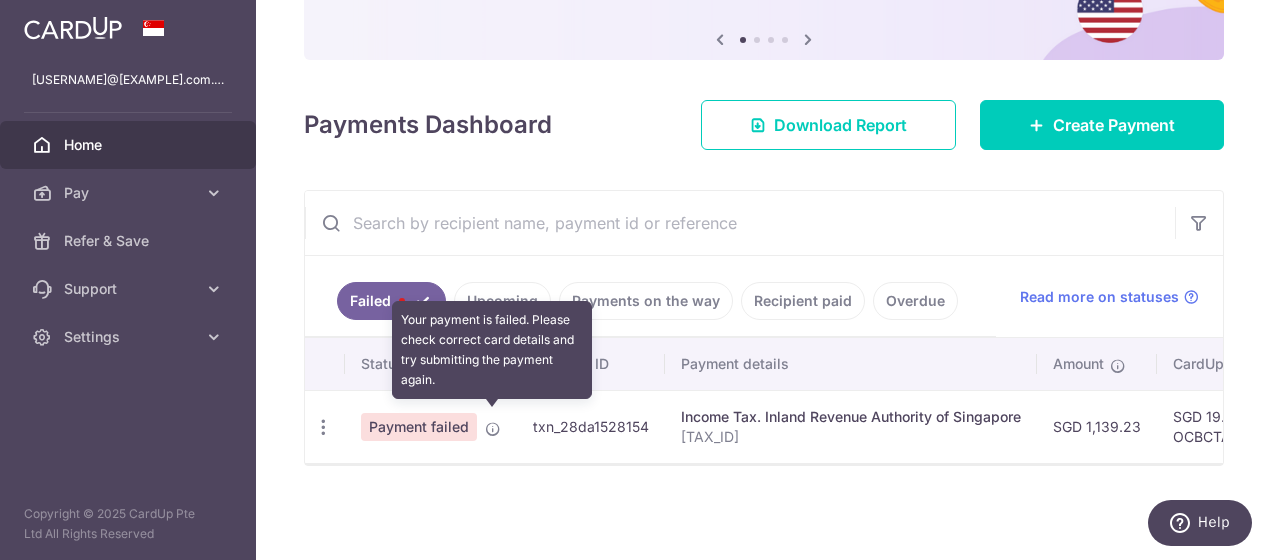 click at bounding box center (493, 429) 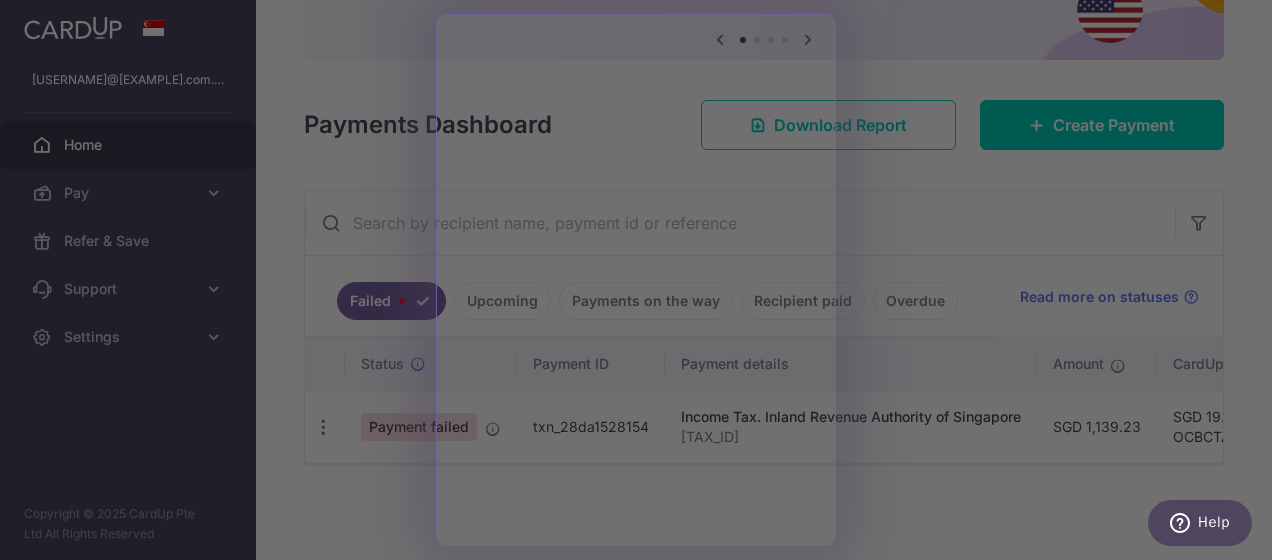 click at bounding box center (642, 283) 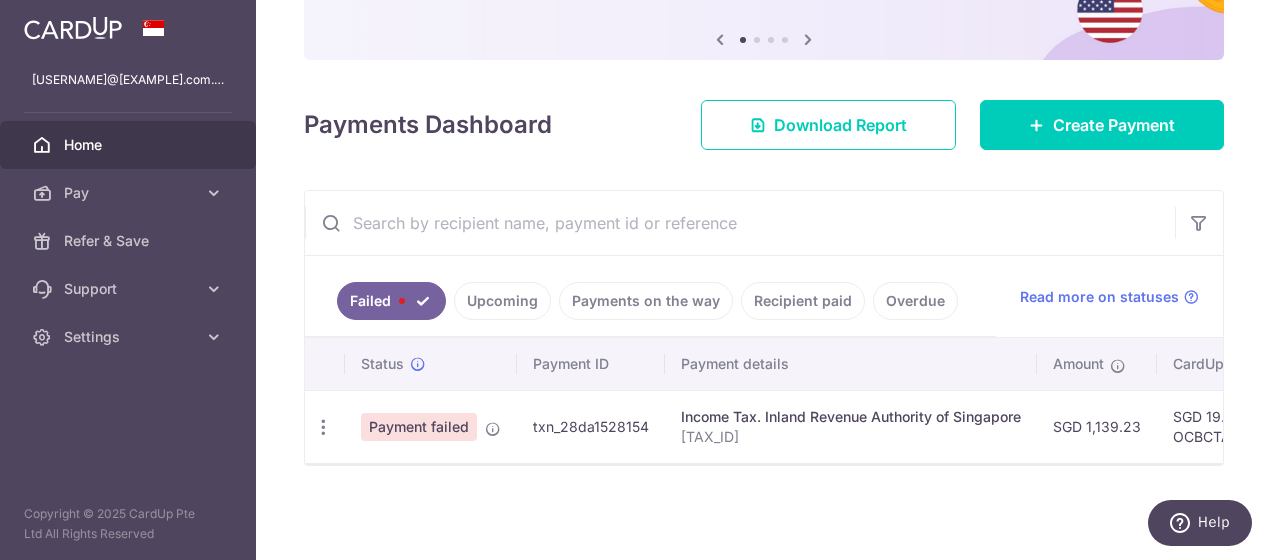 click on "×
Pause Schedule
Pause all future payments in this series
Pause just this one payment
By clicking below, you confirm you are pausing this payment to   on  . Payments can be unpaused at anytime prior to payment taken date.
Confirm
Cancel Schedule
Cancel all future payments in this series
Cancel just this one payment
Confirm
Approve Payment
Recipient Bank Details" at bounding box center (764, 280) 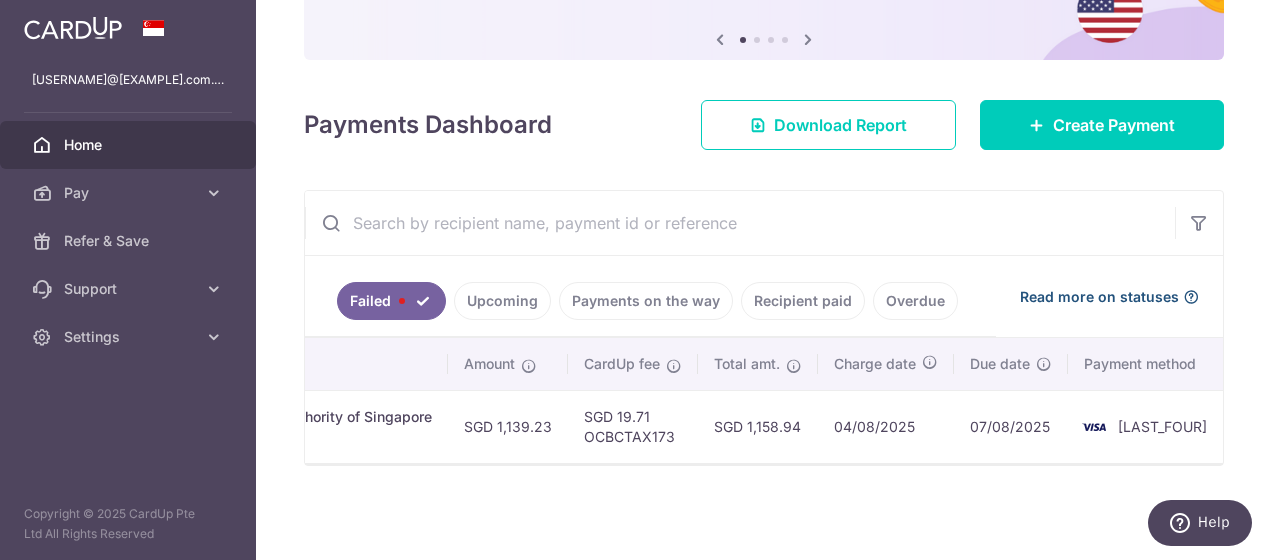 click on "Read more on statuses" at bounding box center [1099, 297] 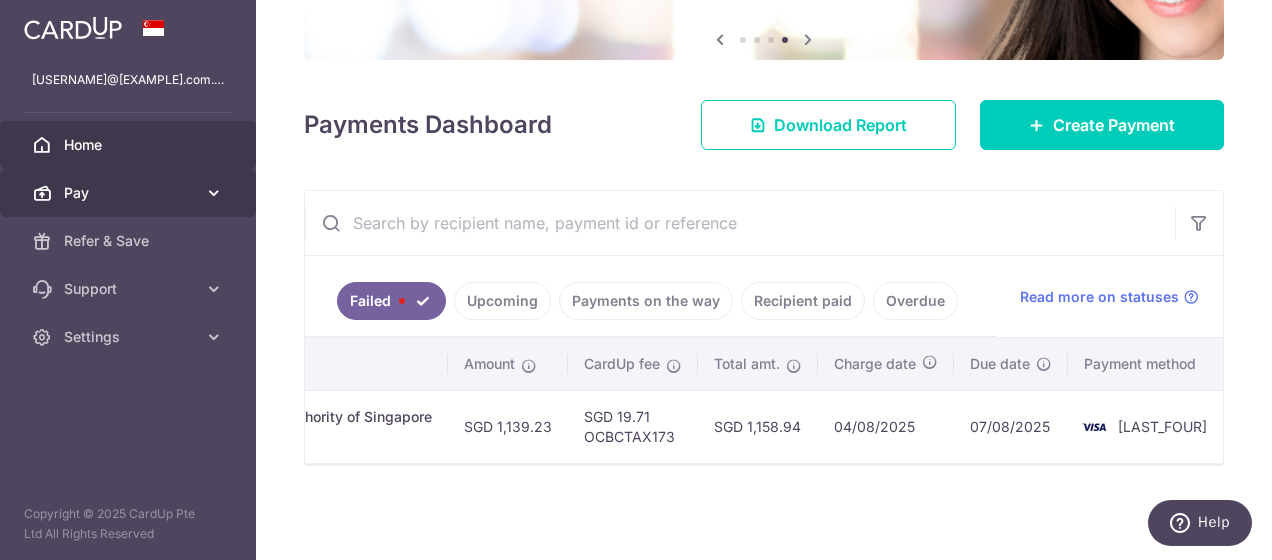 click at bounding box center (214, 193) 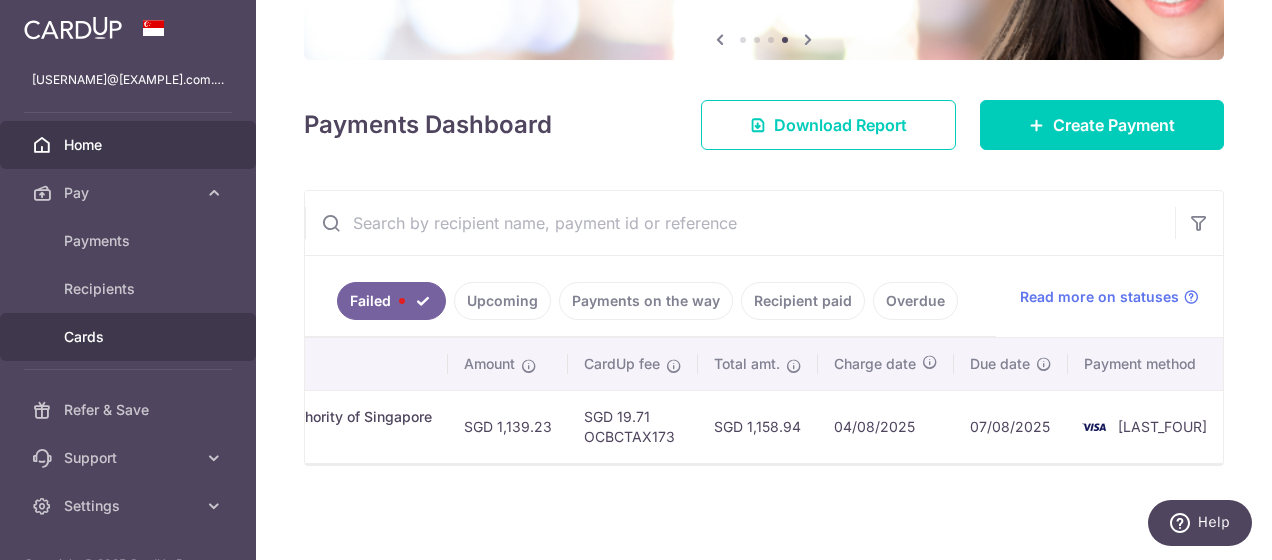 click on "Cards" at bounding box center [130, 337] 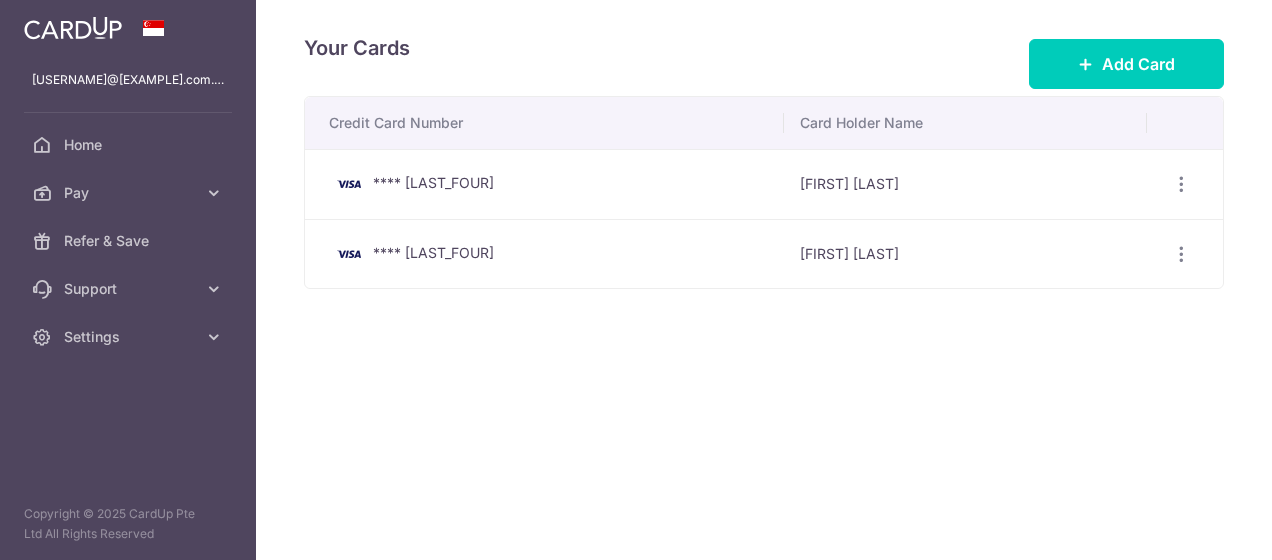 scroll, scrollTop: 0, scrollLeft: 0, axis: both 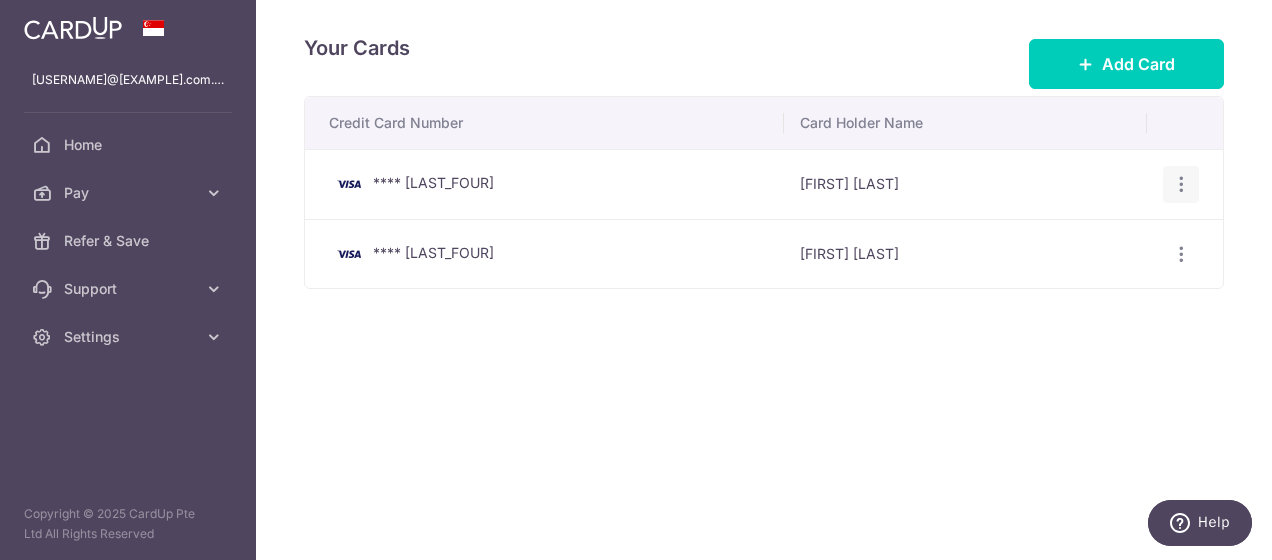 click at bounding box center (1181, 184) 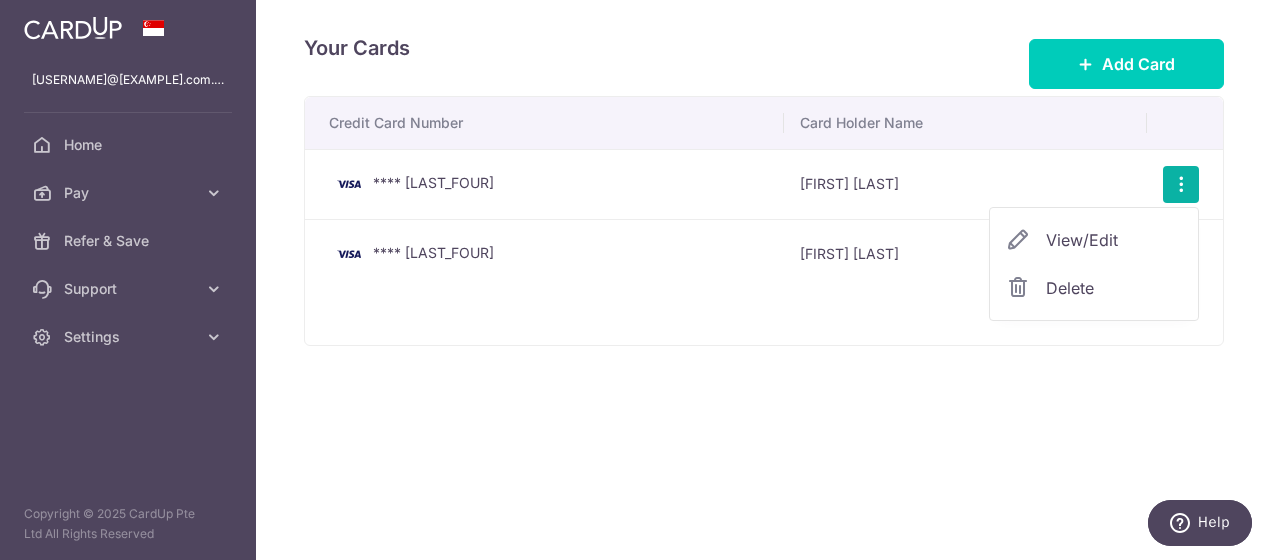 click on "View/Edit" at bounding box center (1114, 240) 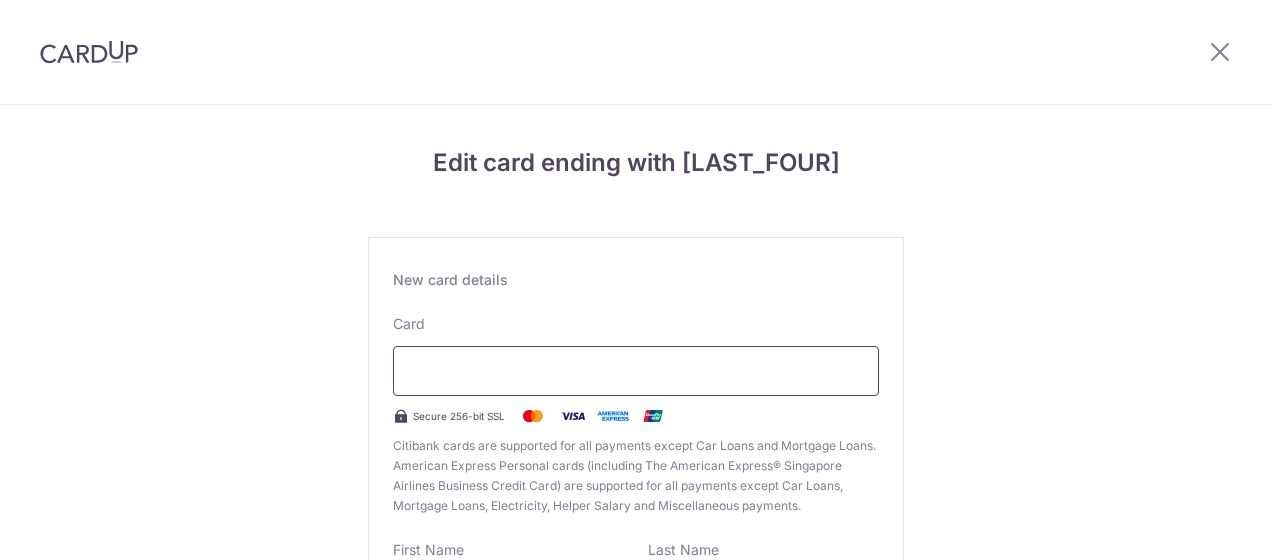 scroll, scrollTop: 0, scrollLeft: 0, axis: both 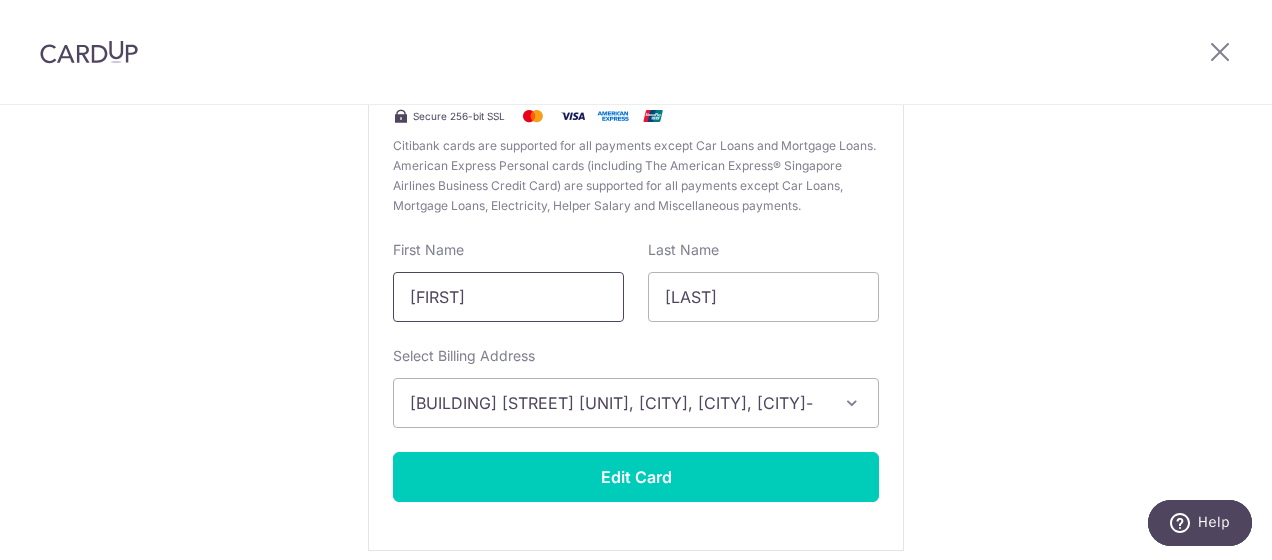 click on "[FIRST]" at bounding box center (508, 297) 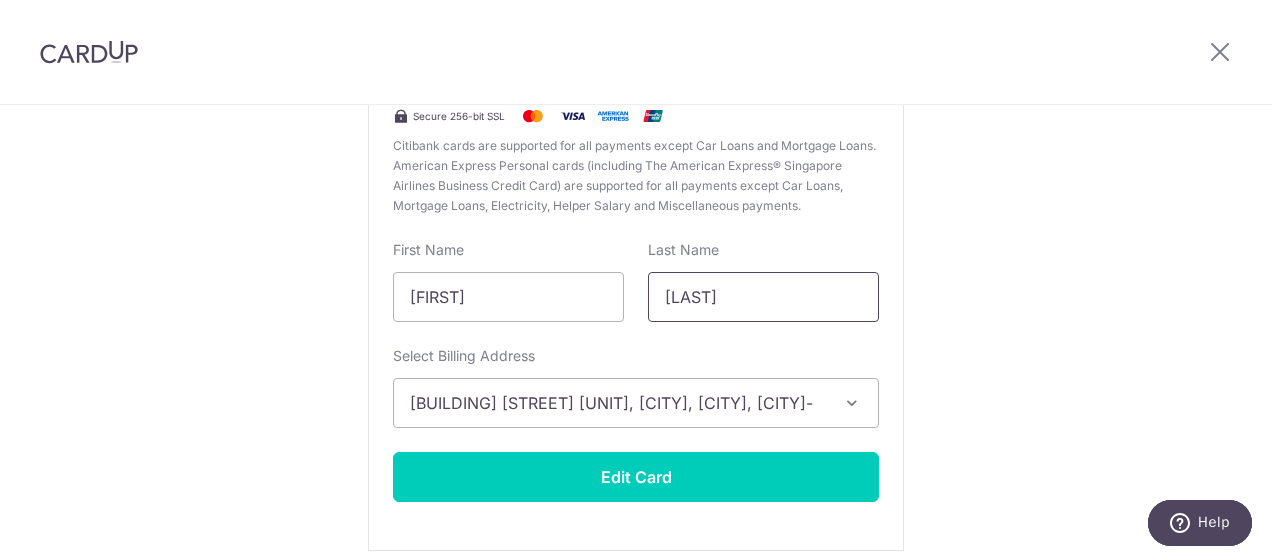 click on "[LAST]" at bounding box center [763, 297] 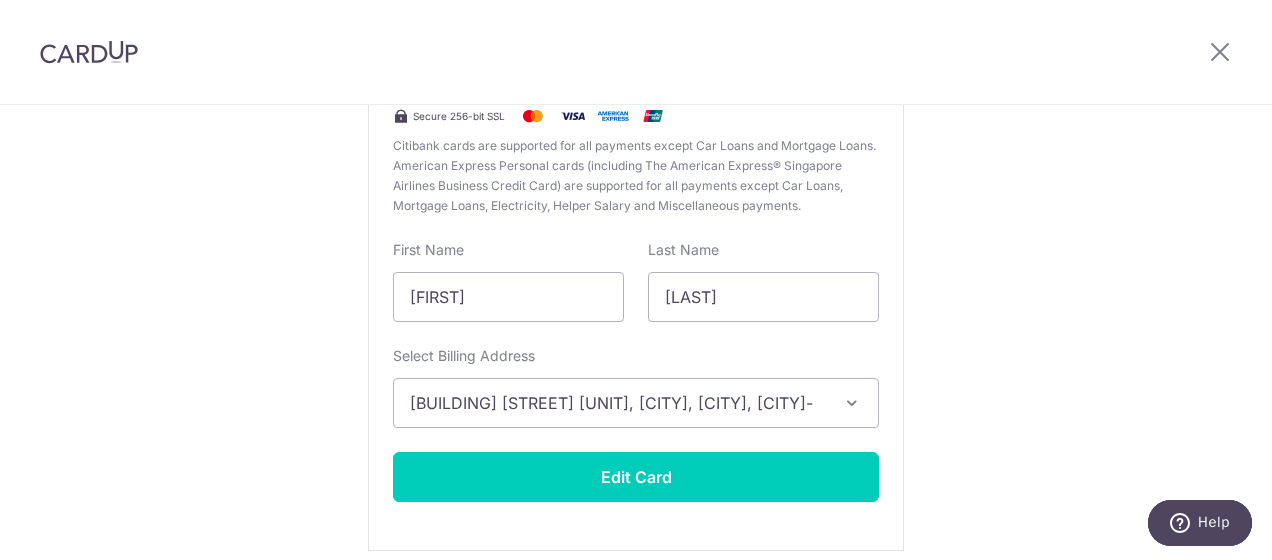 click on "Blk [NUMBER] [STREET] #[UNIT], [CITY], [COUNTRY], [COUNTRY]-[POSTAL_CODE]" at bounding box center (618, 403) 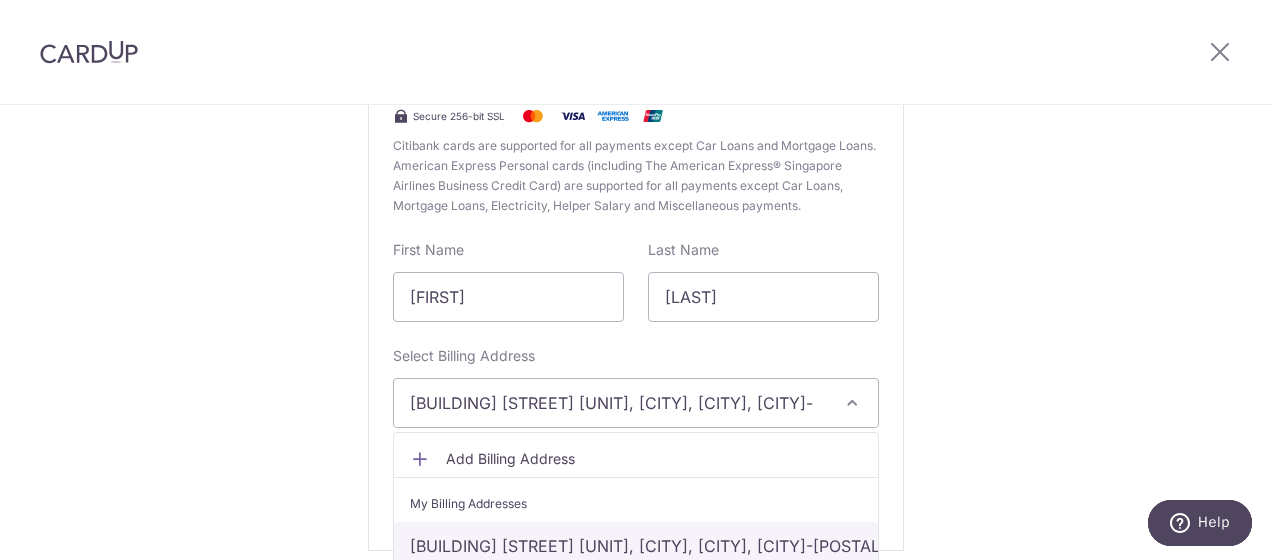 scroll, scrollTop: 382, scrollLeft: 0, axis: vertical 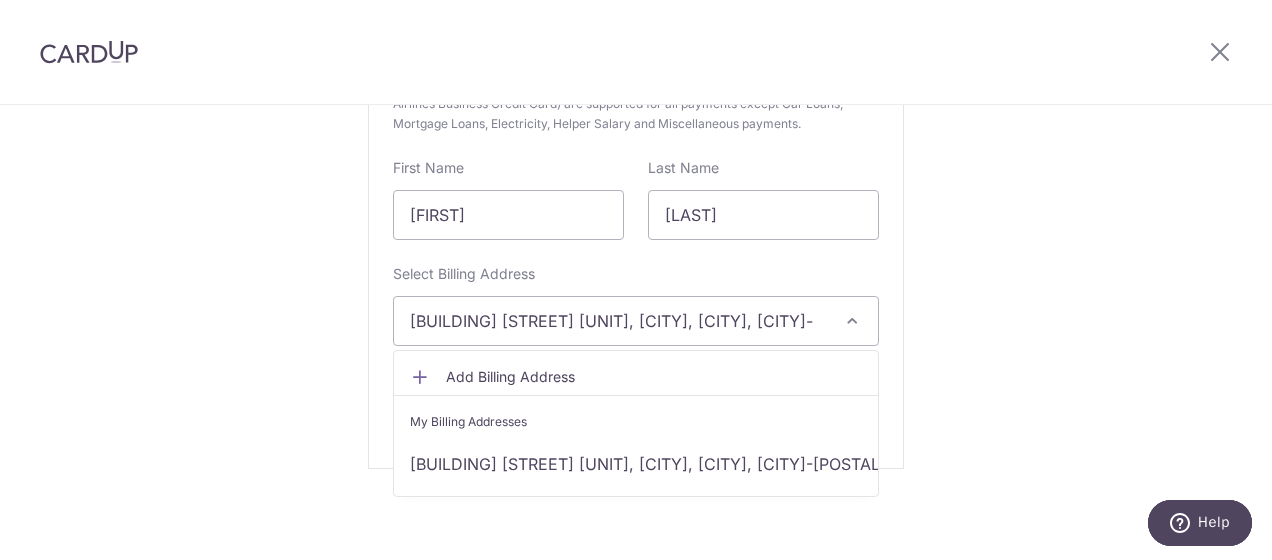 click on "Edit card ending with 9335
New card details
Card
Secure 256-bit SSL
Citibank cards are supported for all payments except Car Loans and Mortgage Loans. American Express Personal cards (including The American Express® Singapore Airlines Business Credit Card) are supported for all payments except Car Loans, Mortgage Loans, Electricity, Helper Salary and Miscellaneous payments.
First Name
Jackson
Last Name
Siew
Select Billing Address
Add Billing Address" at bounding box center [636, 143] 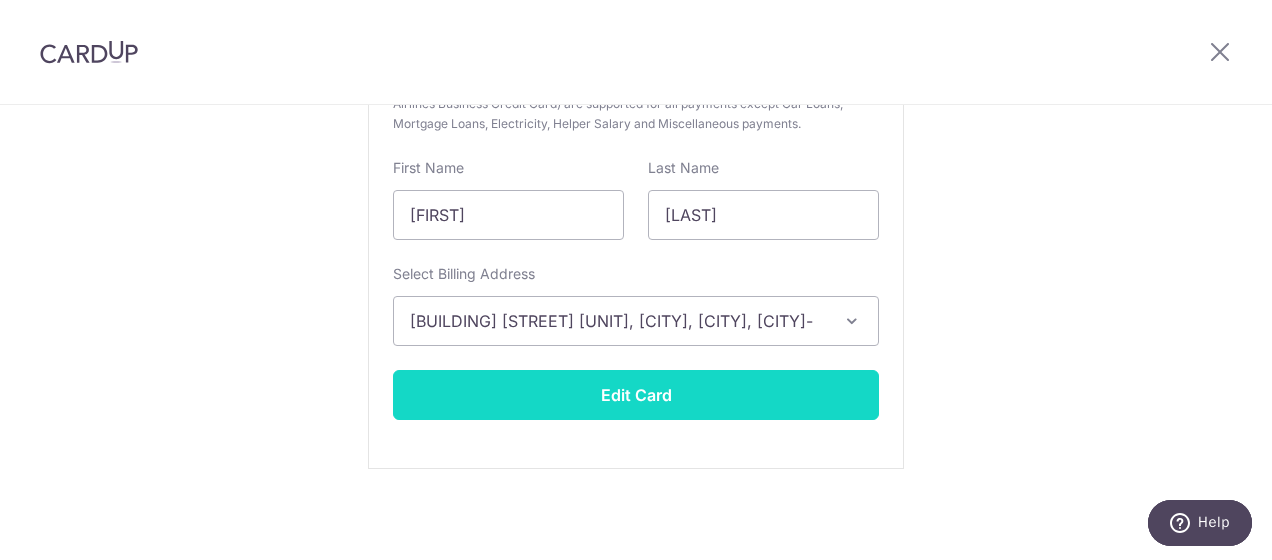 click on "Edit Card" at bounding box center [636, 395] 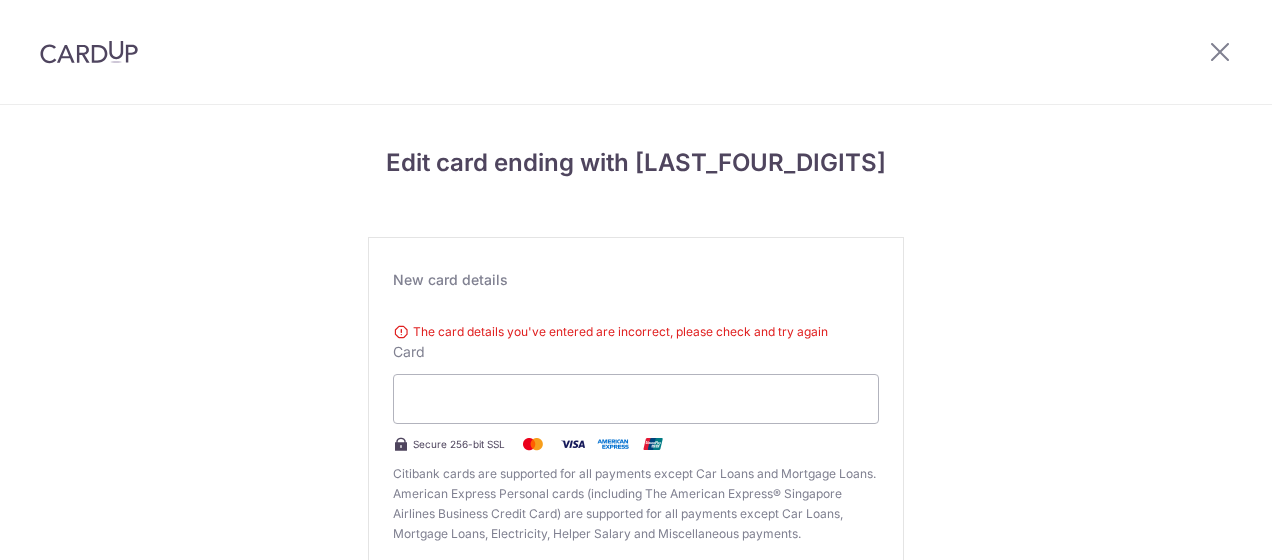 scroll, scrollTop: 0, scrollLeft: 0, axis: both 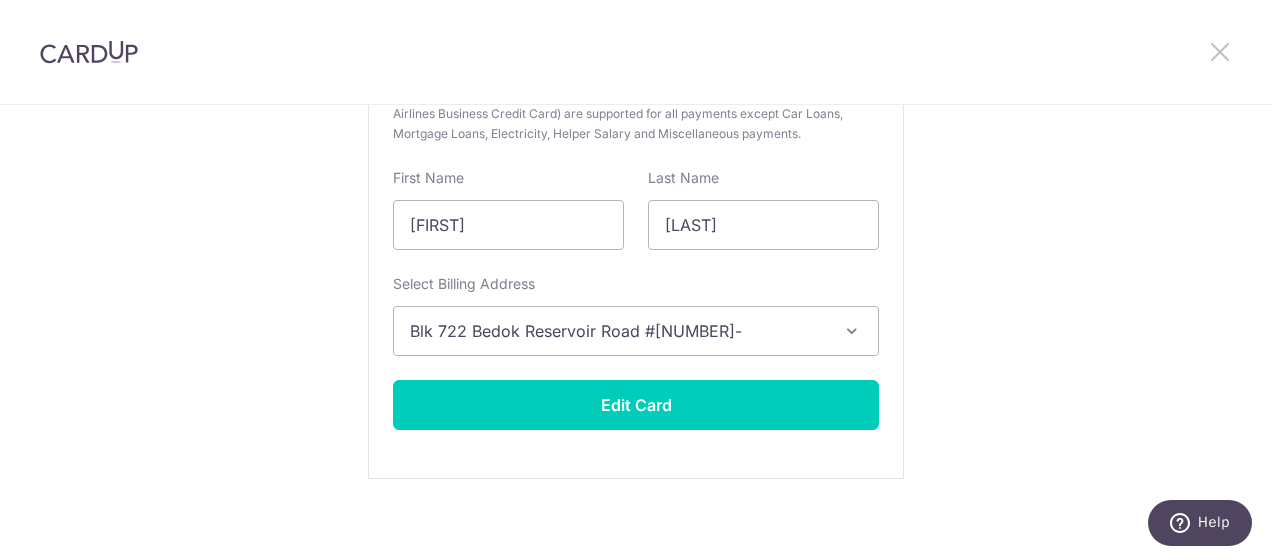 click at bounding box center [1220, 51] 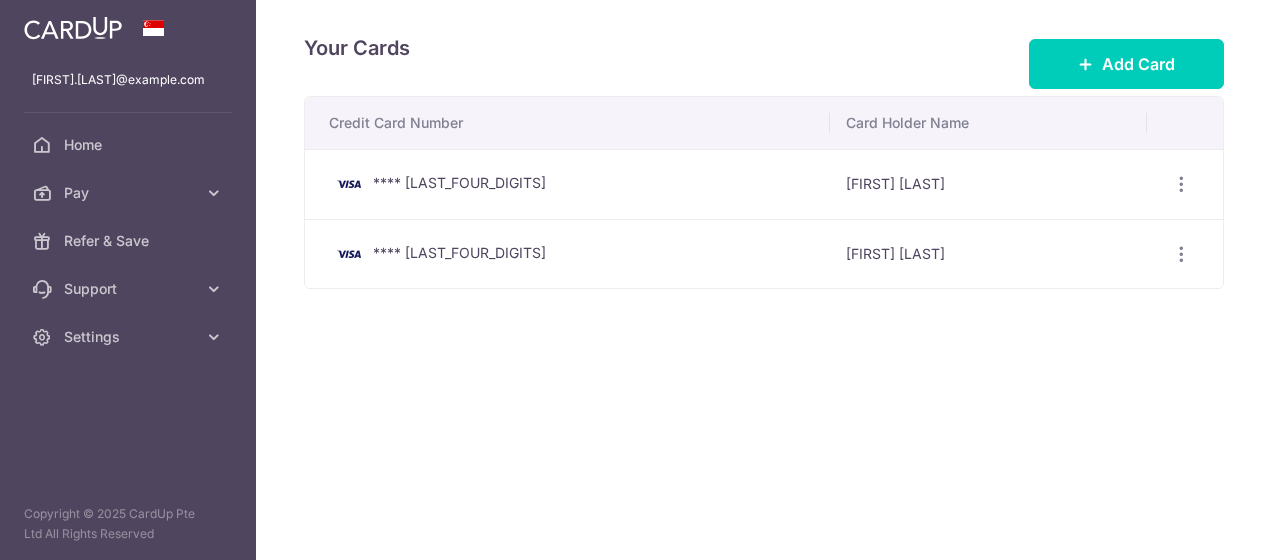 scroll, scrollTop: 0, scrollLeft: 0, axis: both 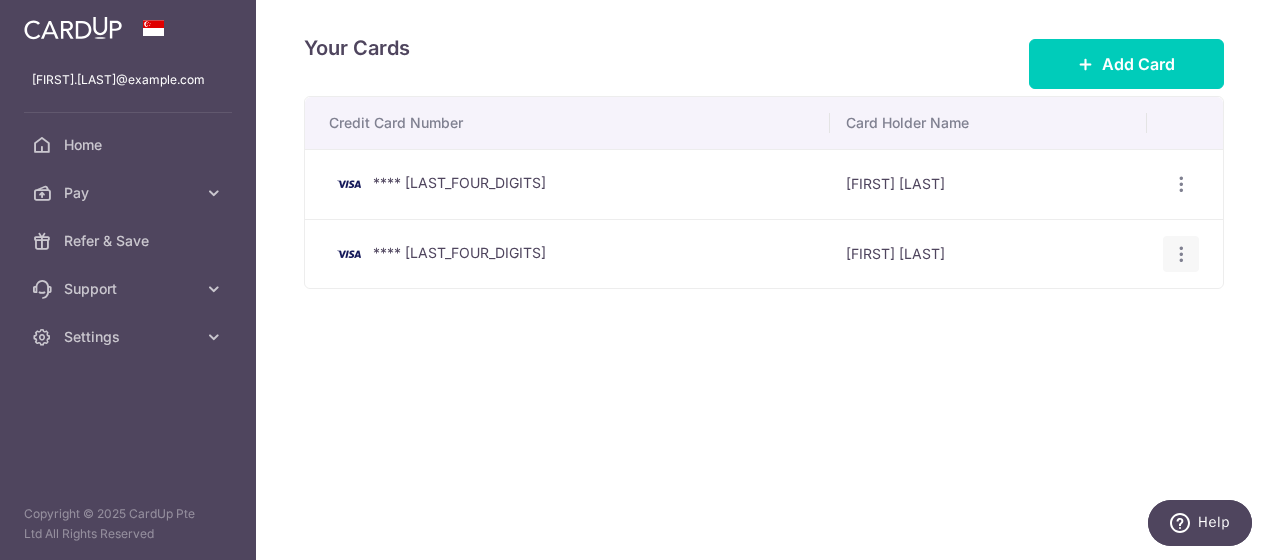 click at bounding box center [1181, 184] 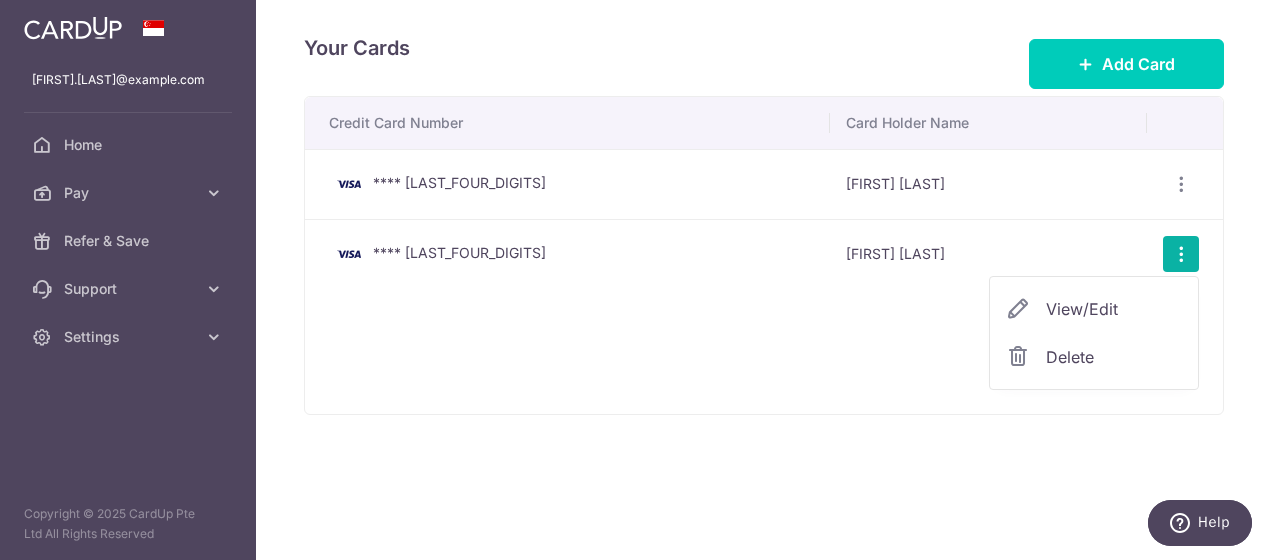 click on "Delete" at bounding box center (1114, 357) 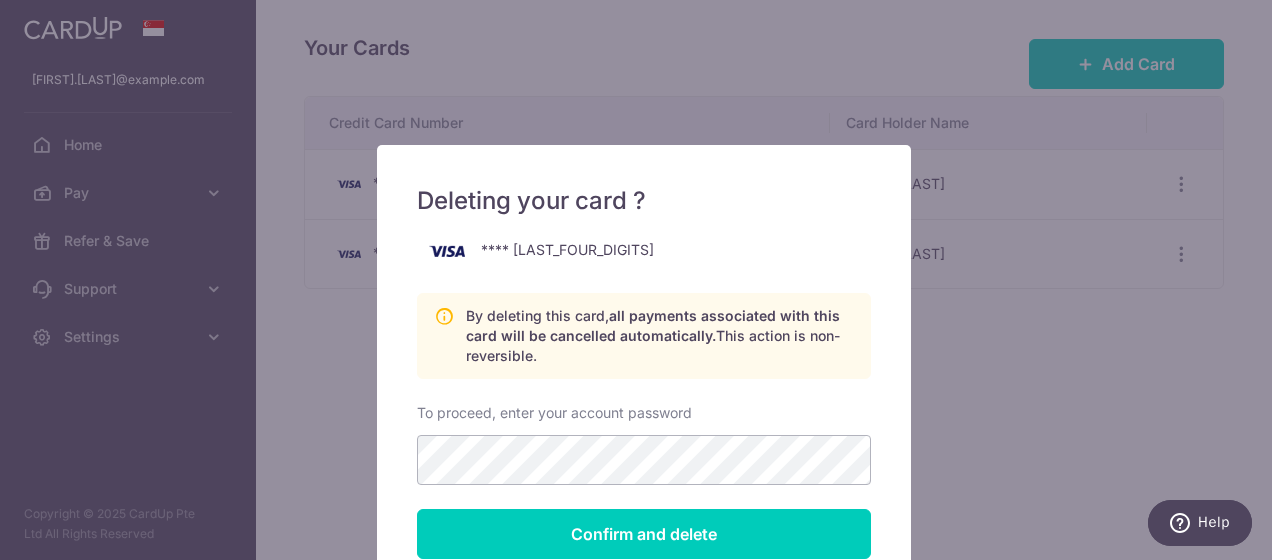 click on "Deleting your card ?
**** [LAST_FOUR_DIGITS]
By deleting this card,  all payments associated with this card will be cancelled automatically.  This action is non-reversible.
To proceed, enter your account password
Please enter a valid password.
Confirm and delete
Cancel" at bounding box center (636, 280) 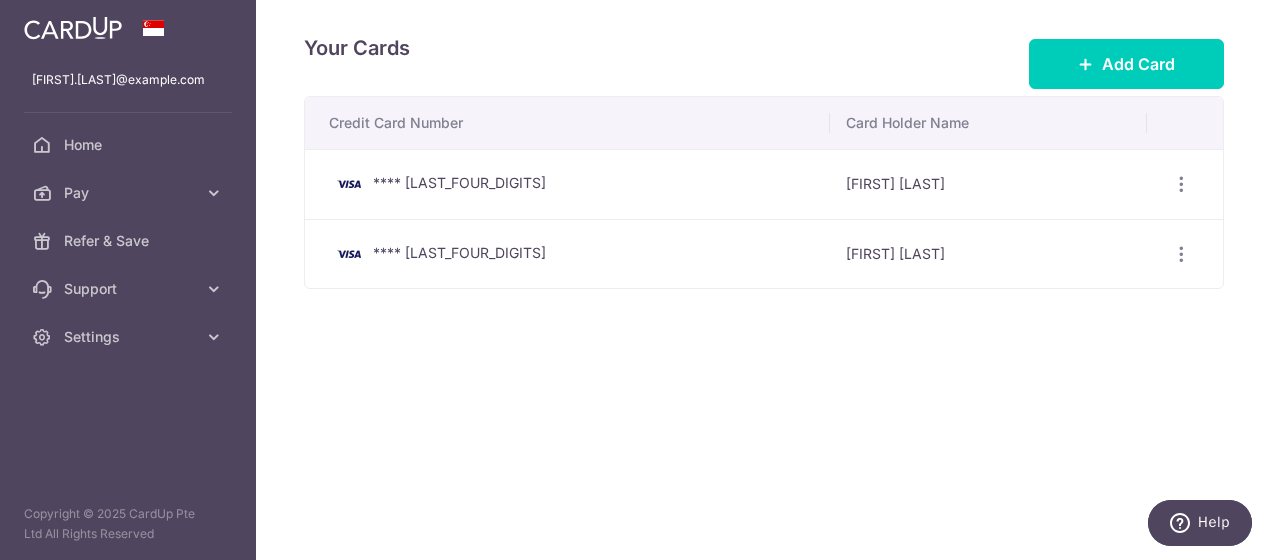 click on "[FIRST] [LAST]" at bounding box center [988, 184] 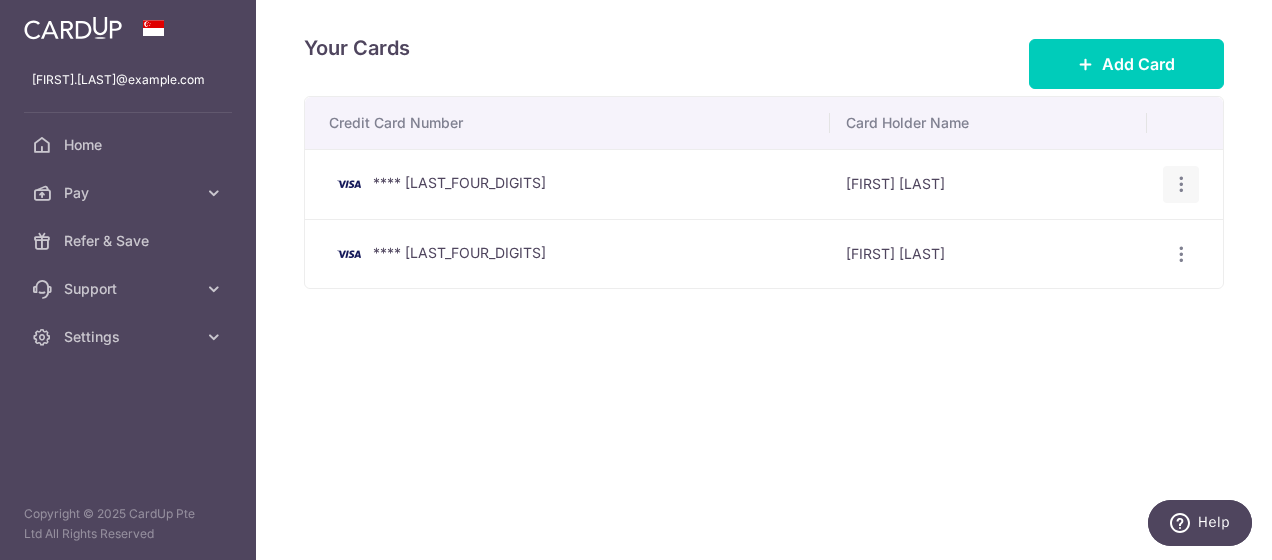click at bounding box center [1181, 184] 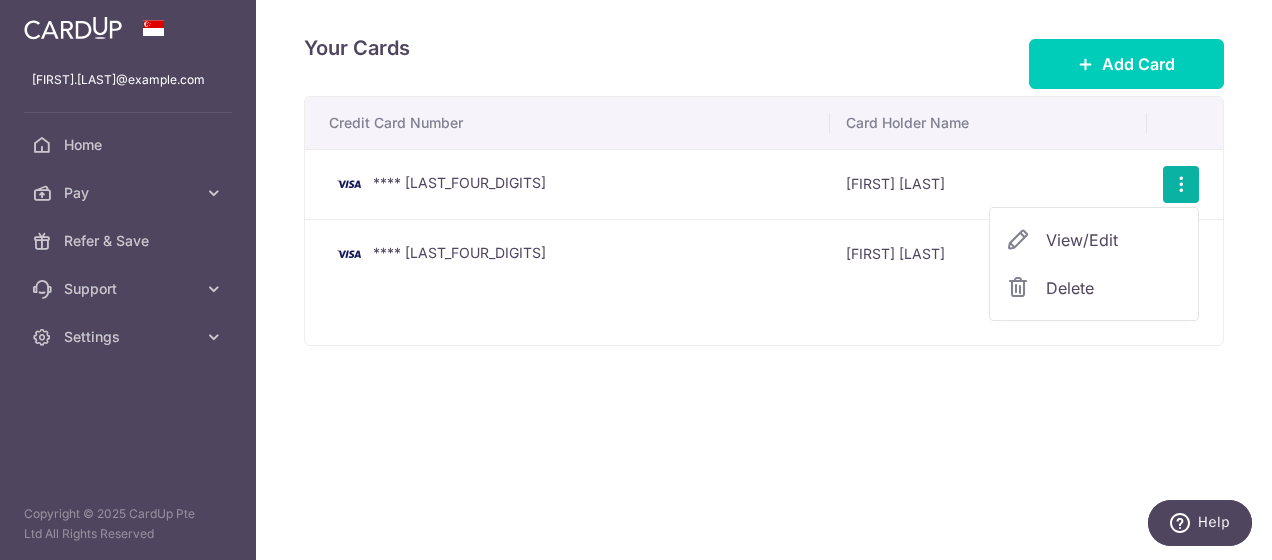 click on "View/Edit" at bounding box center [1114, 240] 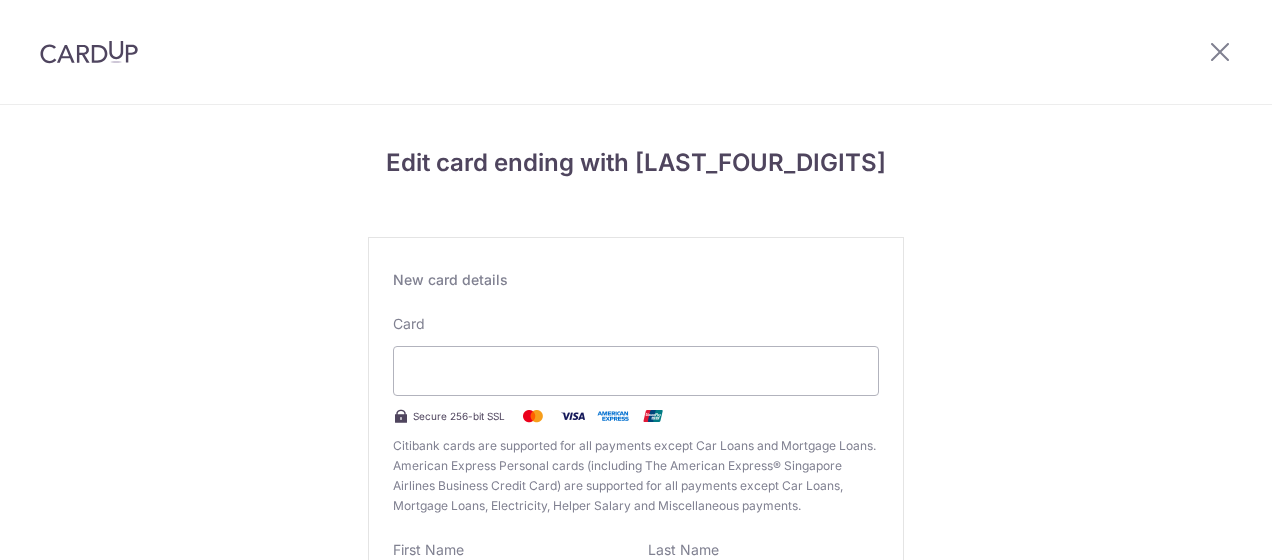 scroll, scrollTop: 0, scrollLeft: 0, axis: both 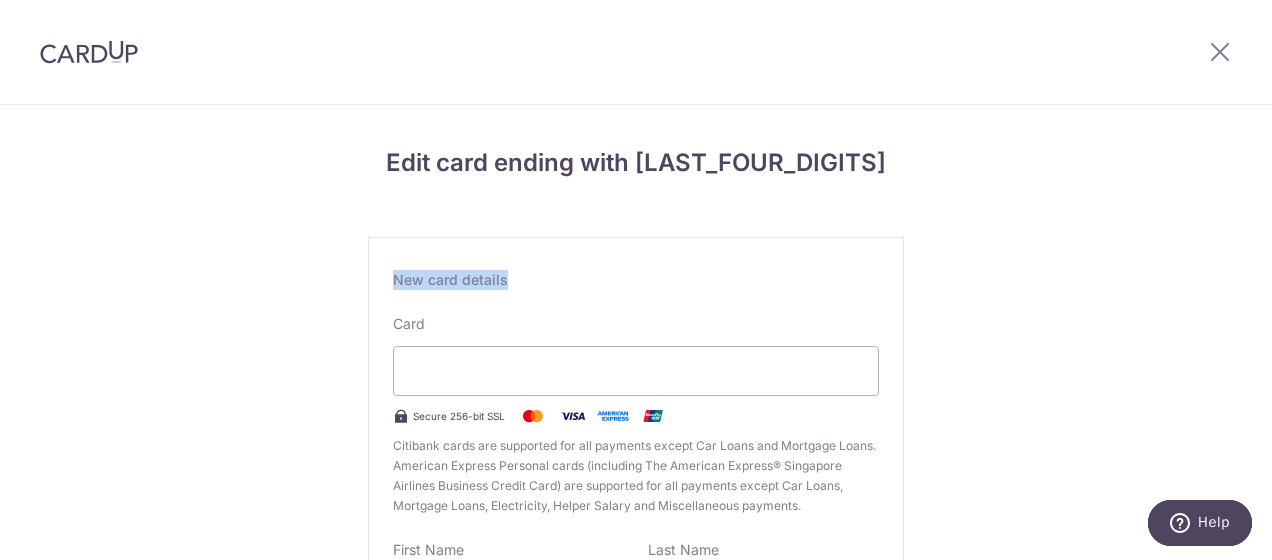 drag, startPoint x: 392, startPoint y: 279, endPoint x: 577, endPoint y: 286, distance: 185.13239 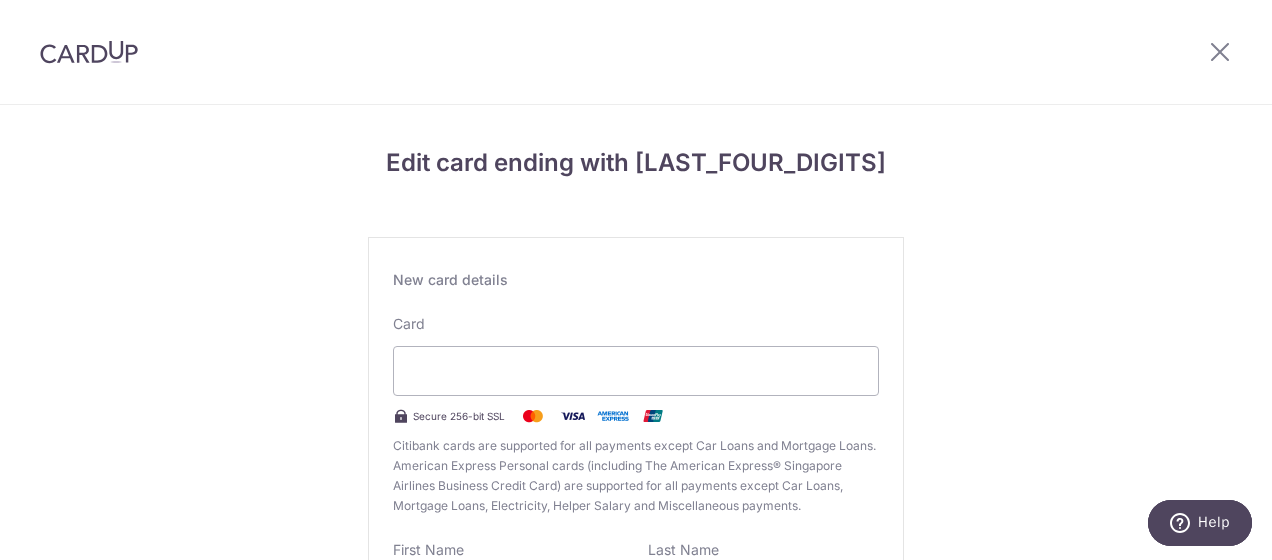 click on "Citibank cards are supported for all payments except Car Loans and Mortgage Loans. American Express Personal cards (including The American Express® Singapore Airlines Business Credit Card) are supported for all payments except Car Loans, Mortgage Loans, Electricity, Helper Salary and Miscellaneous payments." at bounding box center [636, 476] 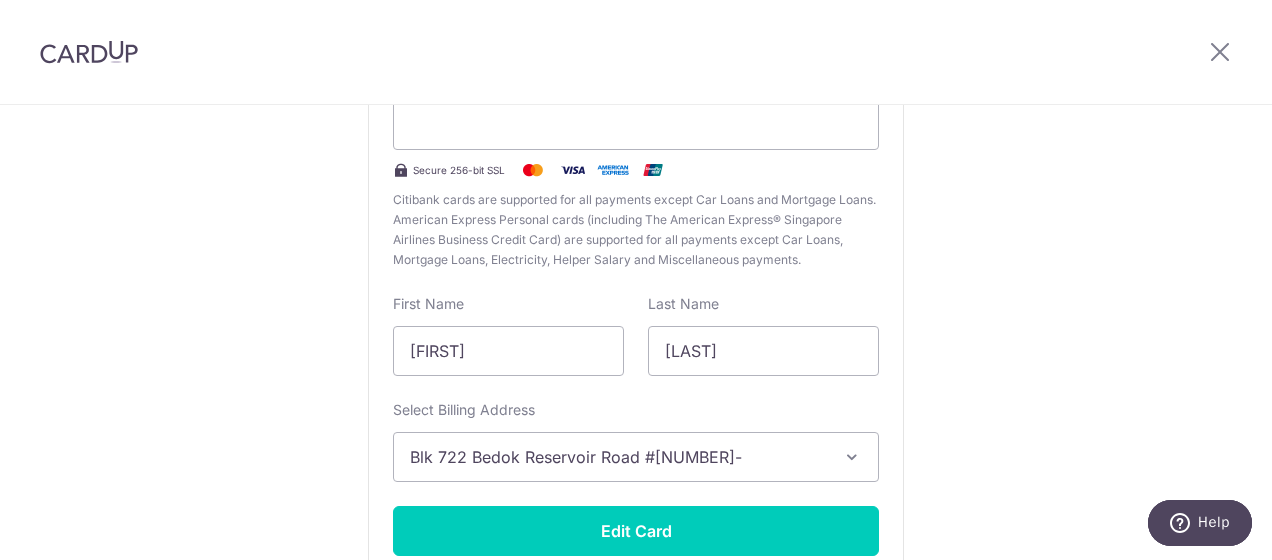 scroll, scrollTop: 382, scrollLeft: 0, axis: vertical 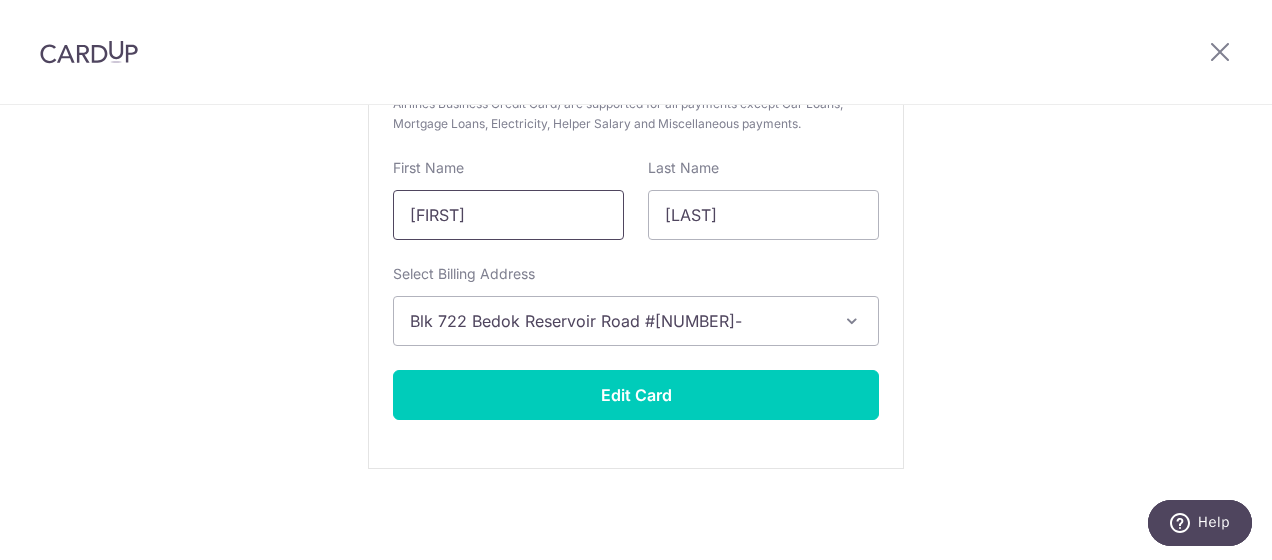 click on "[FIRST]" at bounding box center [508, 215] 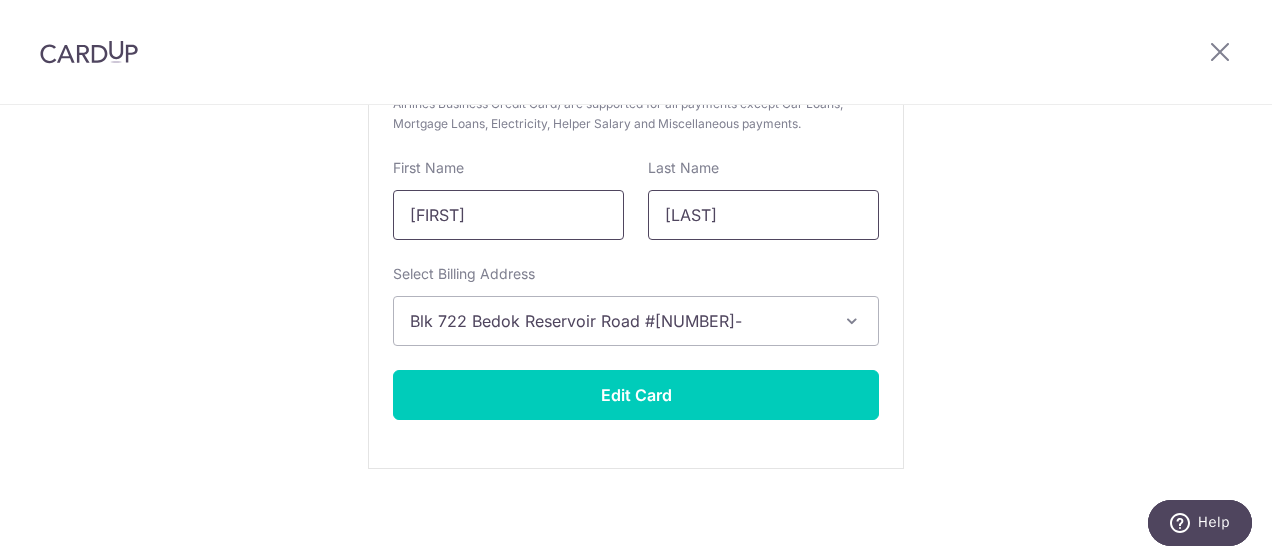 type on "[LAST]" 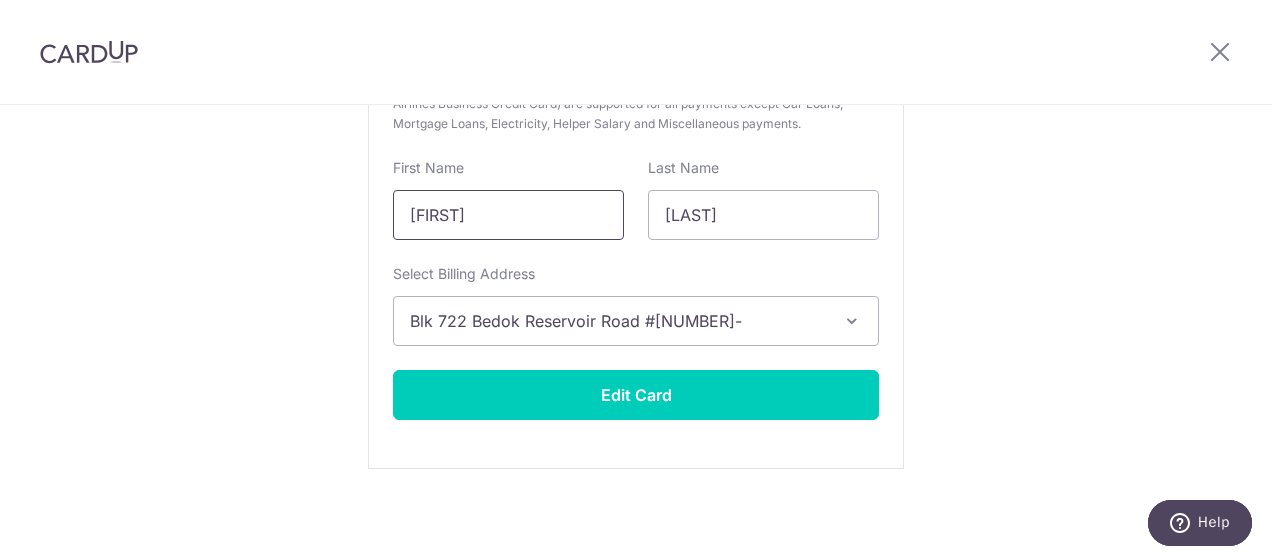 type 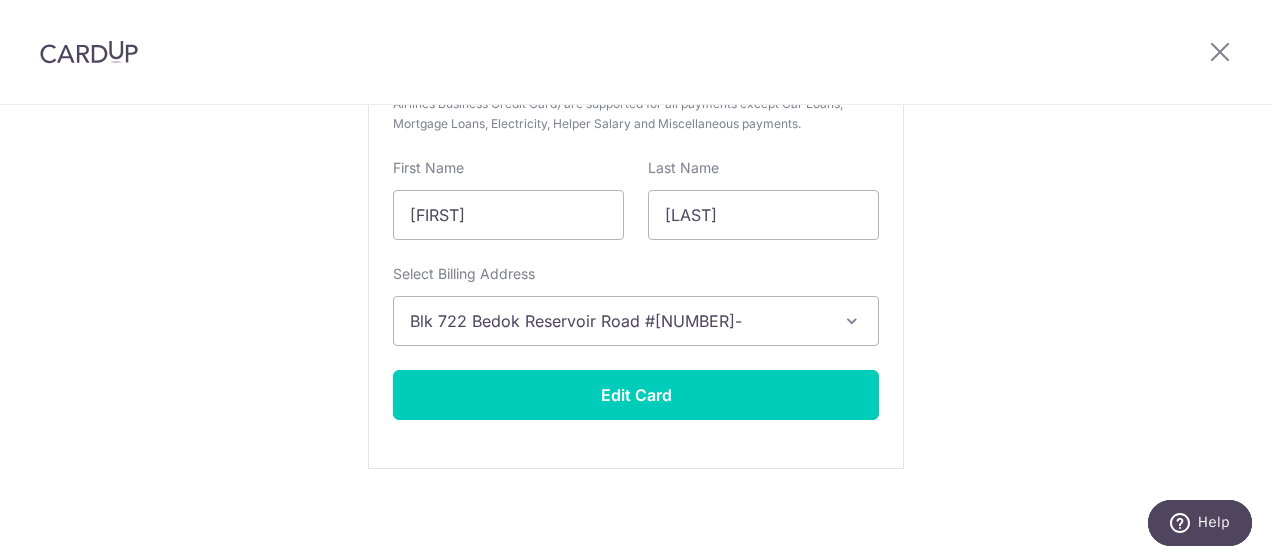 click on "Blk [NUMBER] [STREET] #[UNIT], [CITY], [COUNTRY], [COUNTRY]-[POSTAL_CODE]" at bounding box center (618, 321) 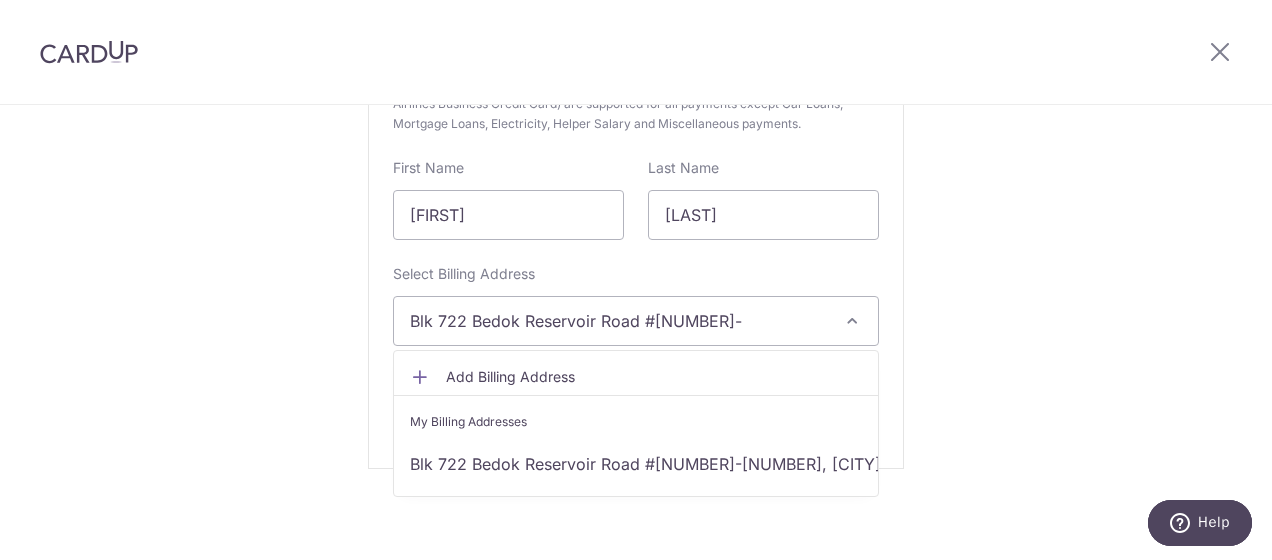 click on "Add Billing Address
My Billing Addresses
Blk 722 Bedok Reservoir Road #11-5172, Singapore, Singapore, Singapore-470722" at bounding box center [636, 423] 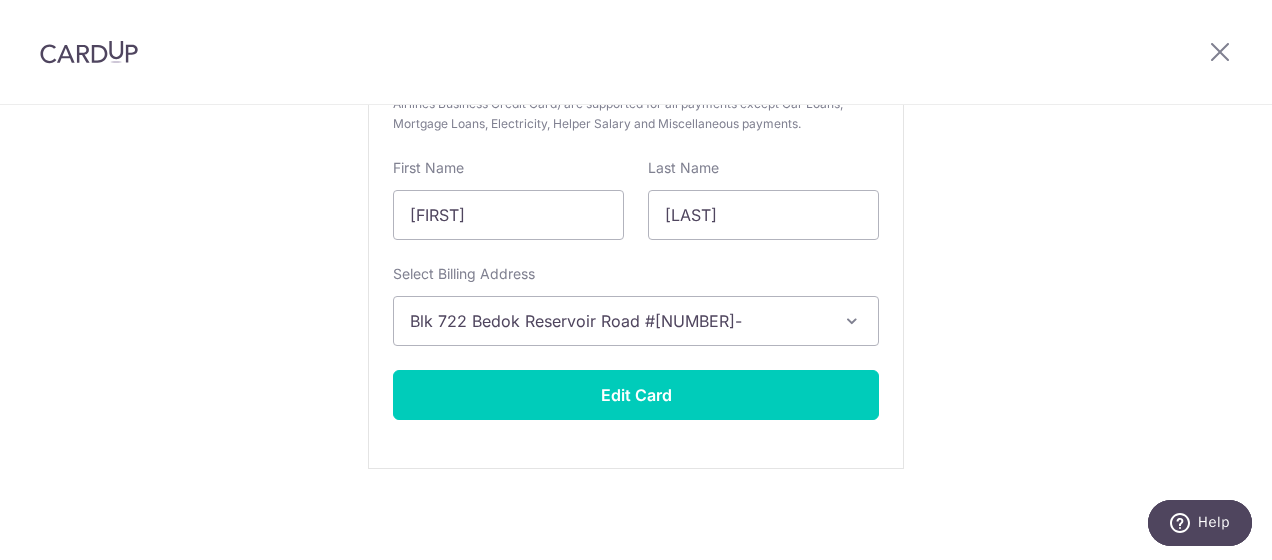 click on "Blk [NUMBER] [STREET] #[UNIT], [CITY], [COUNTRY], [COUNTRY]-[POSTAL_CODE]" at bounding box center [618, 321] 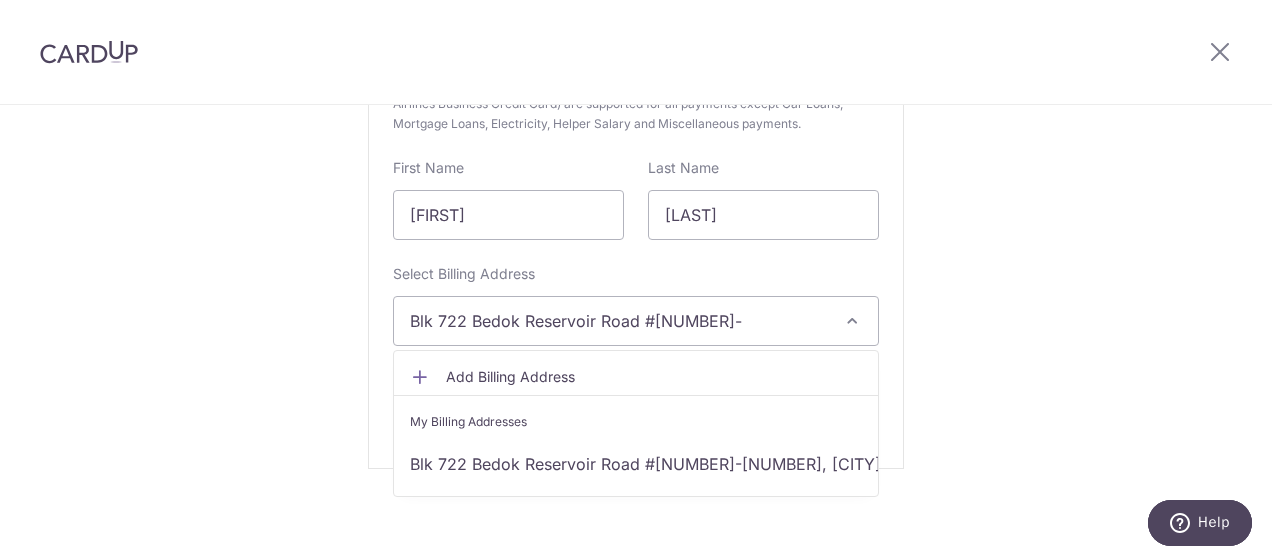 click on "Add Billing Address" at bounding box center (654, 377) 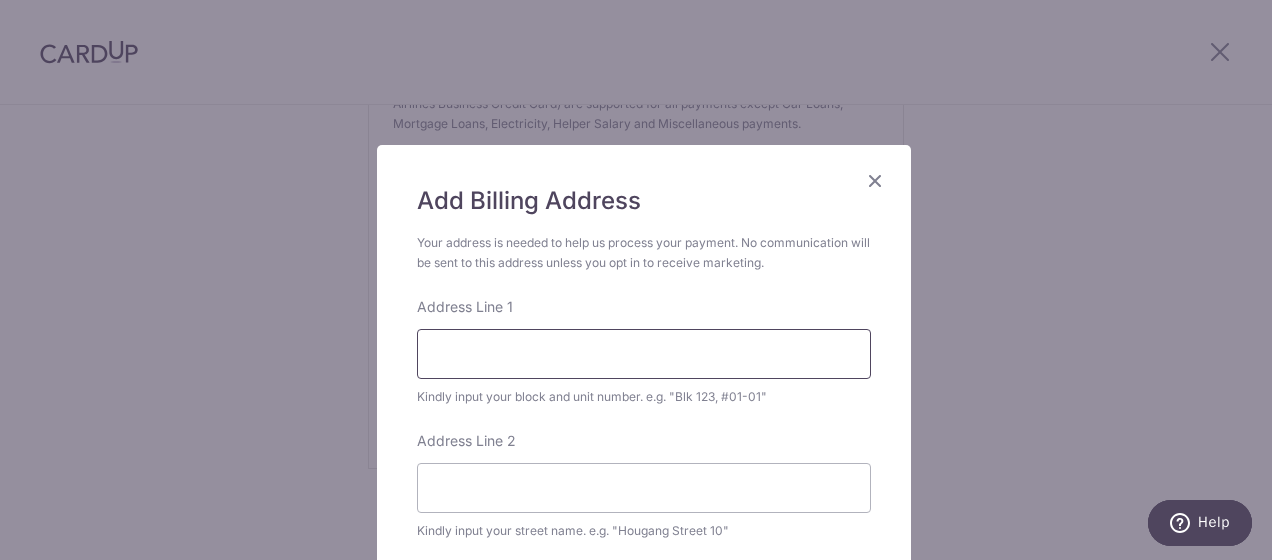 click on "Address Line 1" at bounding box center (644, 354) 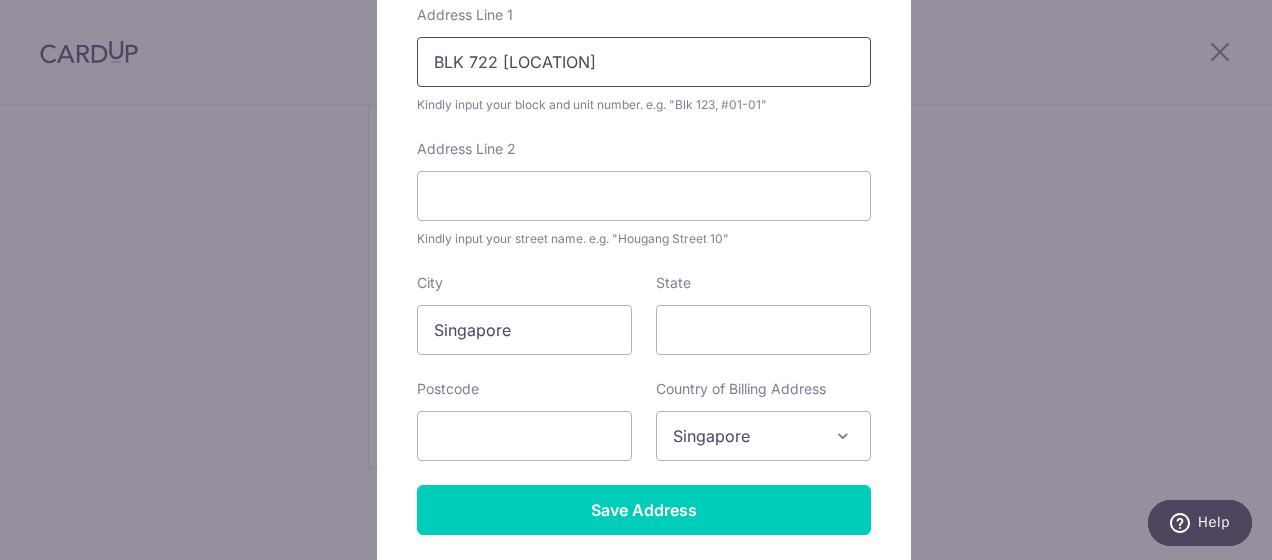 scroll, scrollTop: 450, scrollLeft: 0, axis: vertical 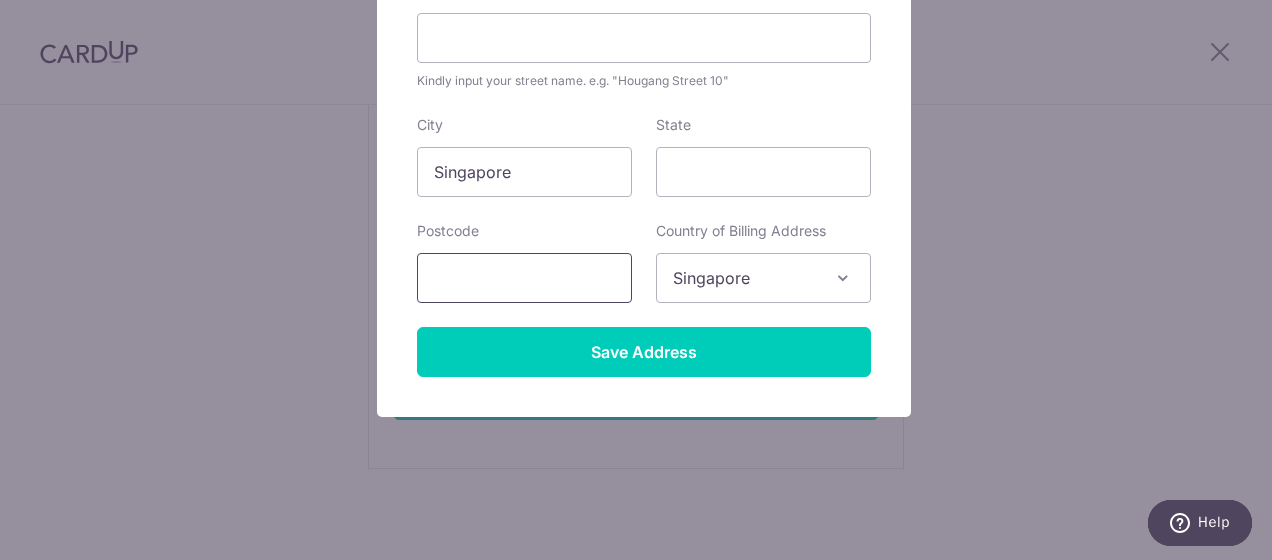 type on "BLK 722 Bedok Reservoir Road 11-5172" 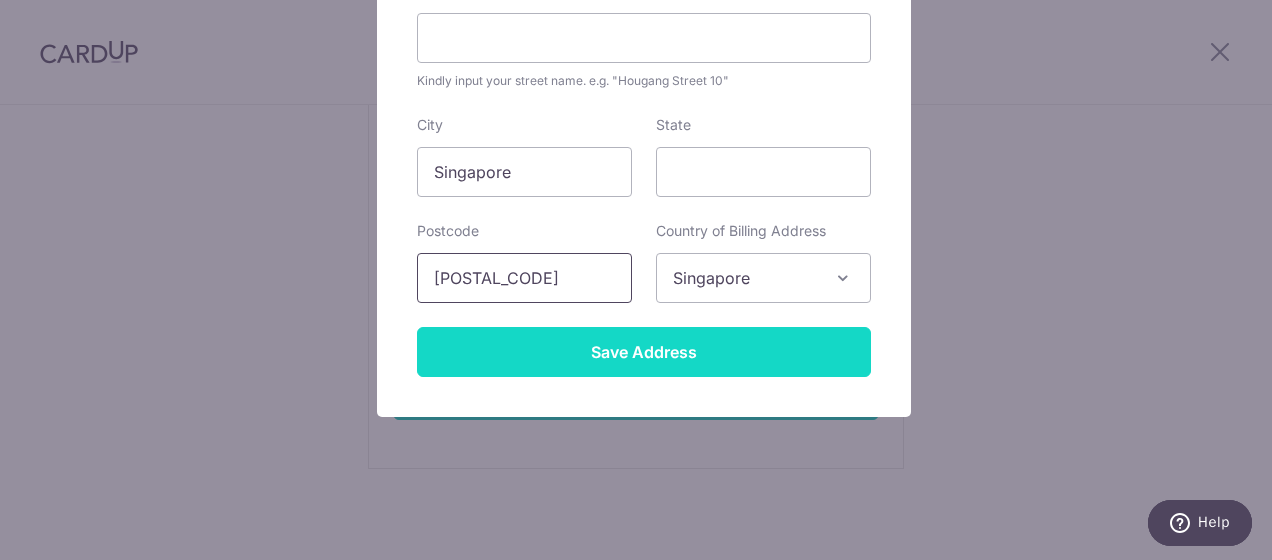 type on "470722" 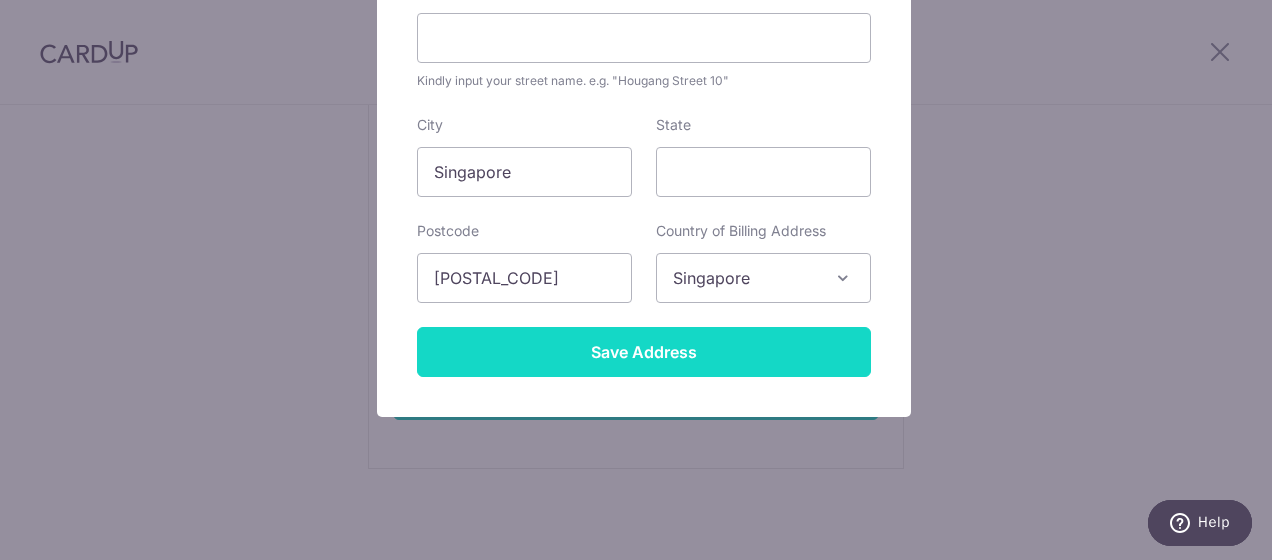 click on "Save Address" at bounding box center (644, 352) 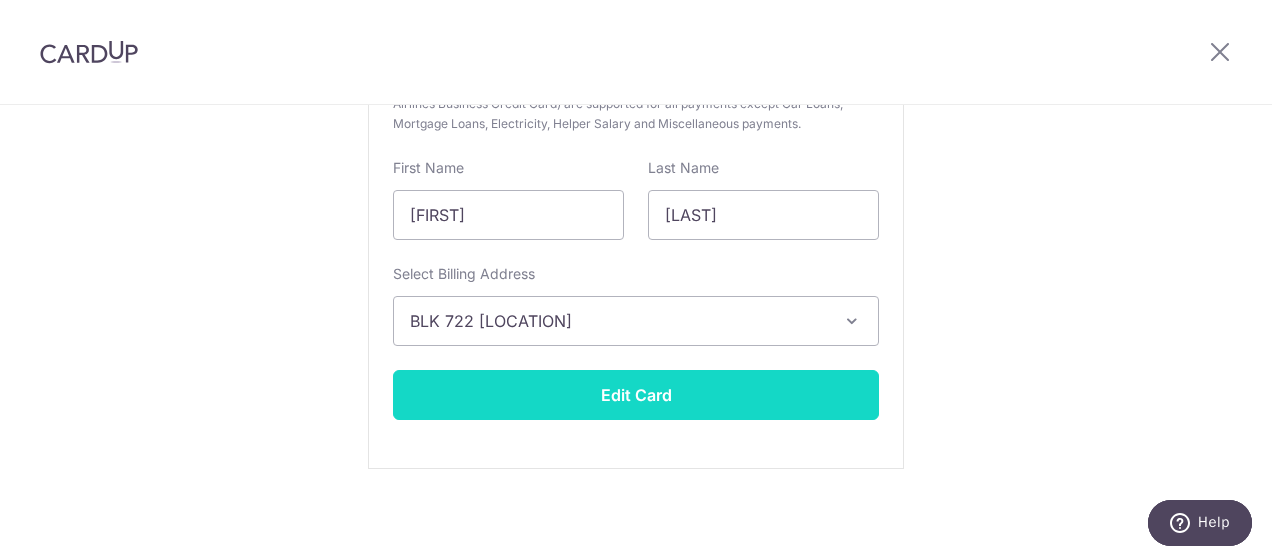 click on "Edit Card" at bounding box center [636, 395] 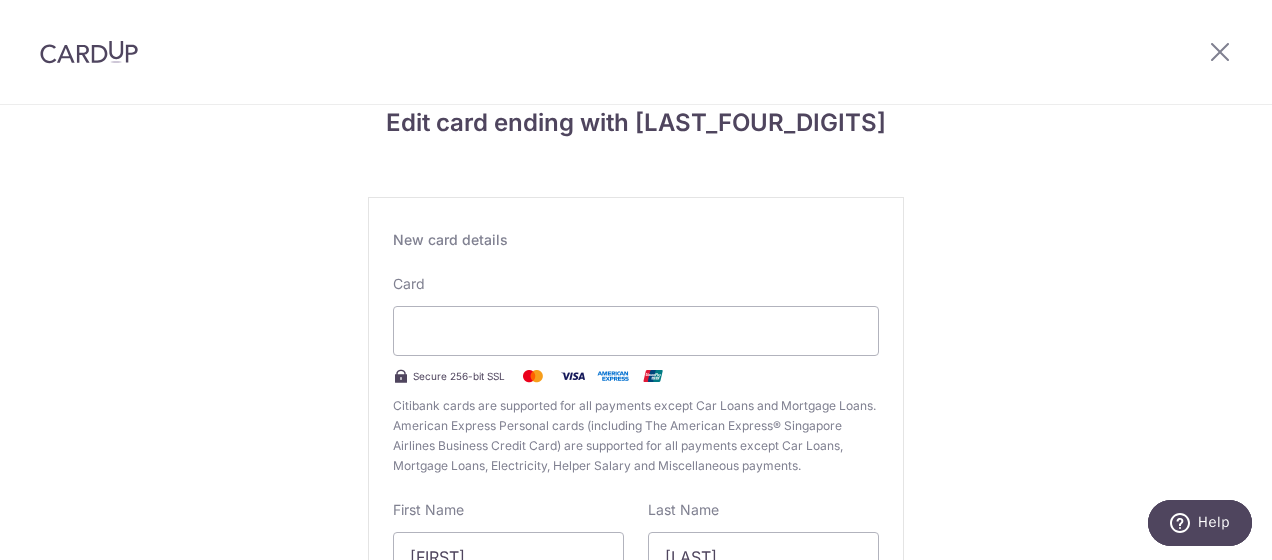 scroll, scrollTop: 0, scrollLeft: 0, axis: both 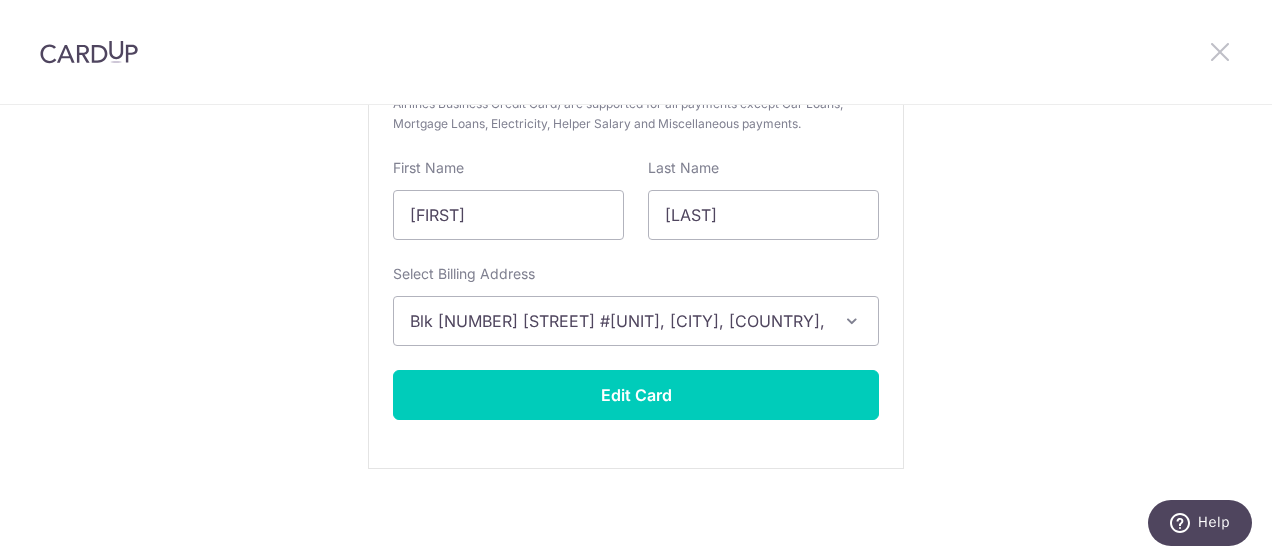 click at bounding box center [1220, 51] 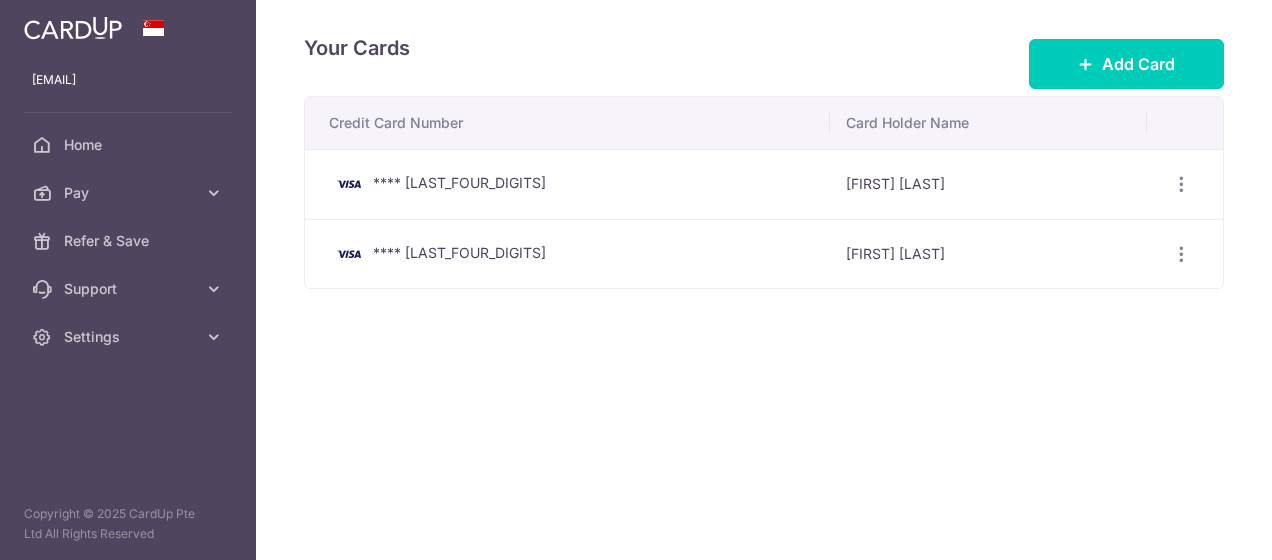 scroll, scrollTop: 0, scrollLeft: 0, axis: both 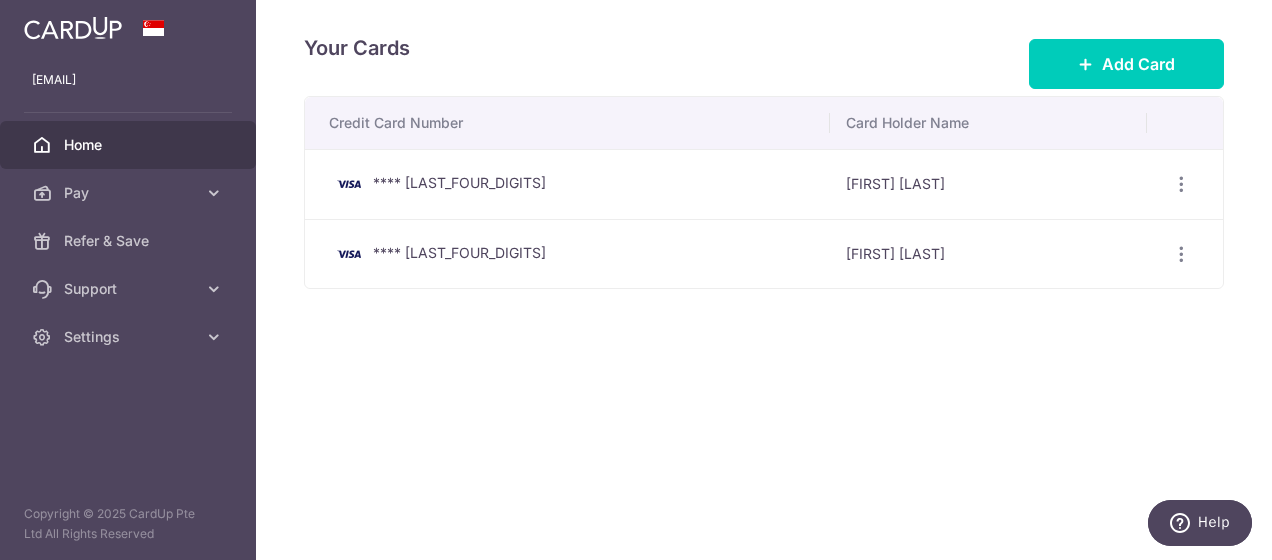 click on "Home" at bounding box center [130, 145] 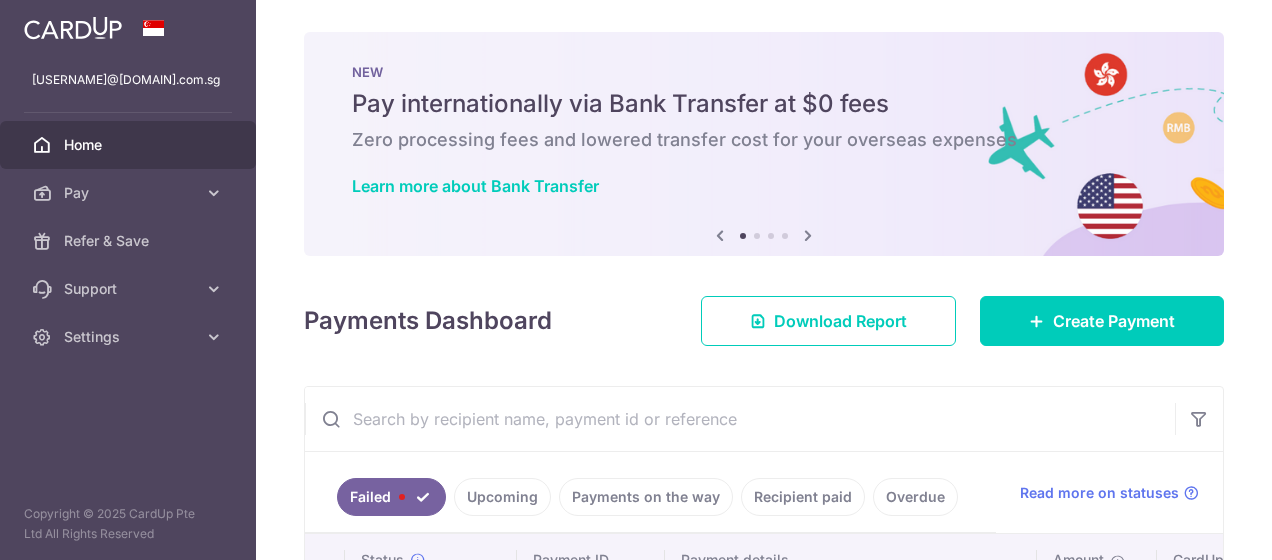 scroll, scrollTop: 0, scrollLeft: 0, axis: both 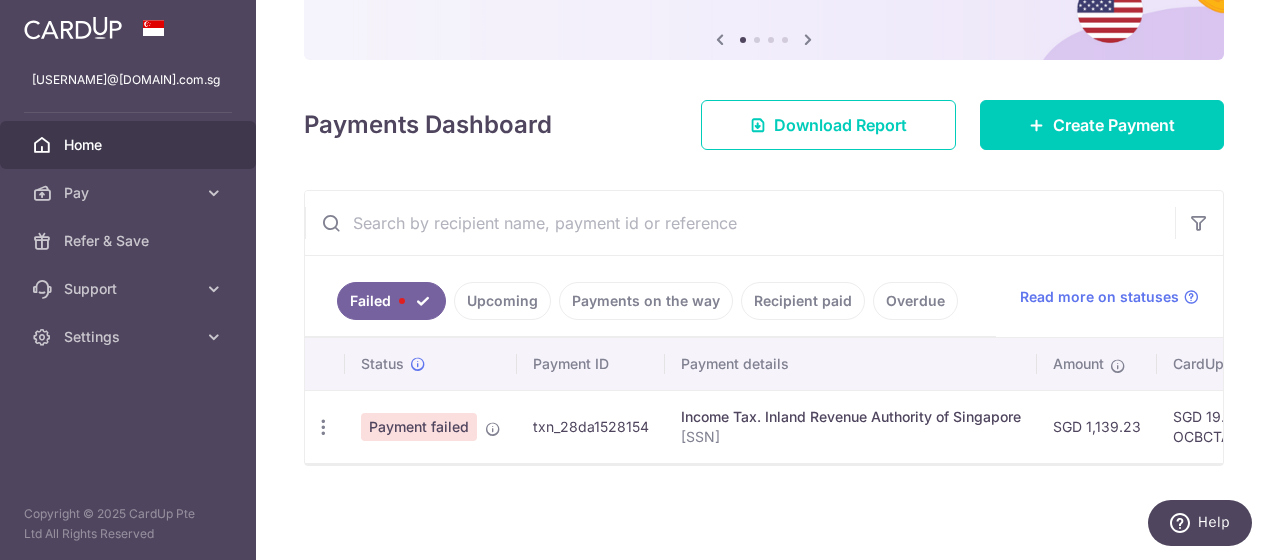 click on "×
Pause Schedule
Pause all future payments in this series
Pause just this one payment
By clicking below, you confirm you are pausing this payment to   on  . Payments can be unpaused at anytime prior to payment taken date.
Confirm
Cancel Schedule
Cancel all future payments in this series
Cancel just this one payment
Confirm
Approve Payment
Recipient Bank Details" at bounding box center (764, 280) 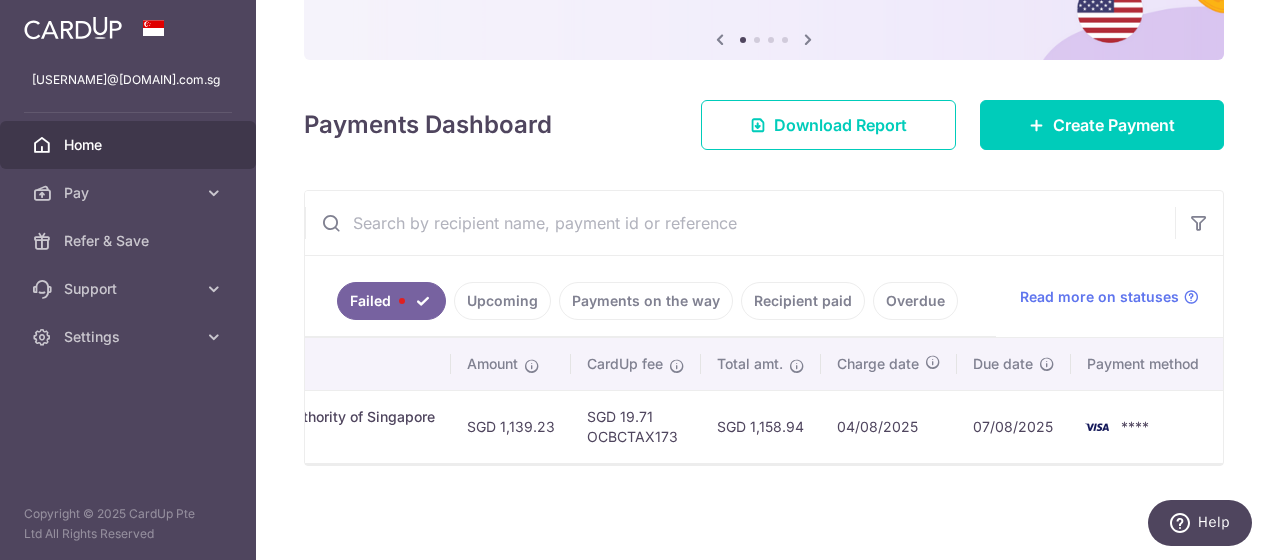 scroll, scrollTop: 0, scrollLeft: 0, axis: both 